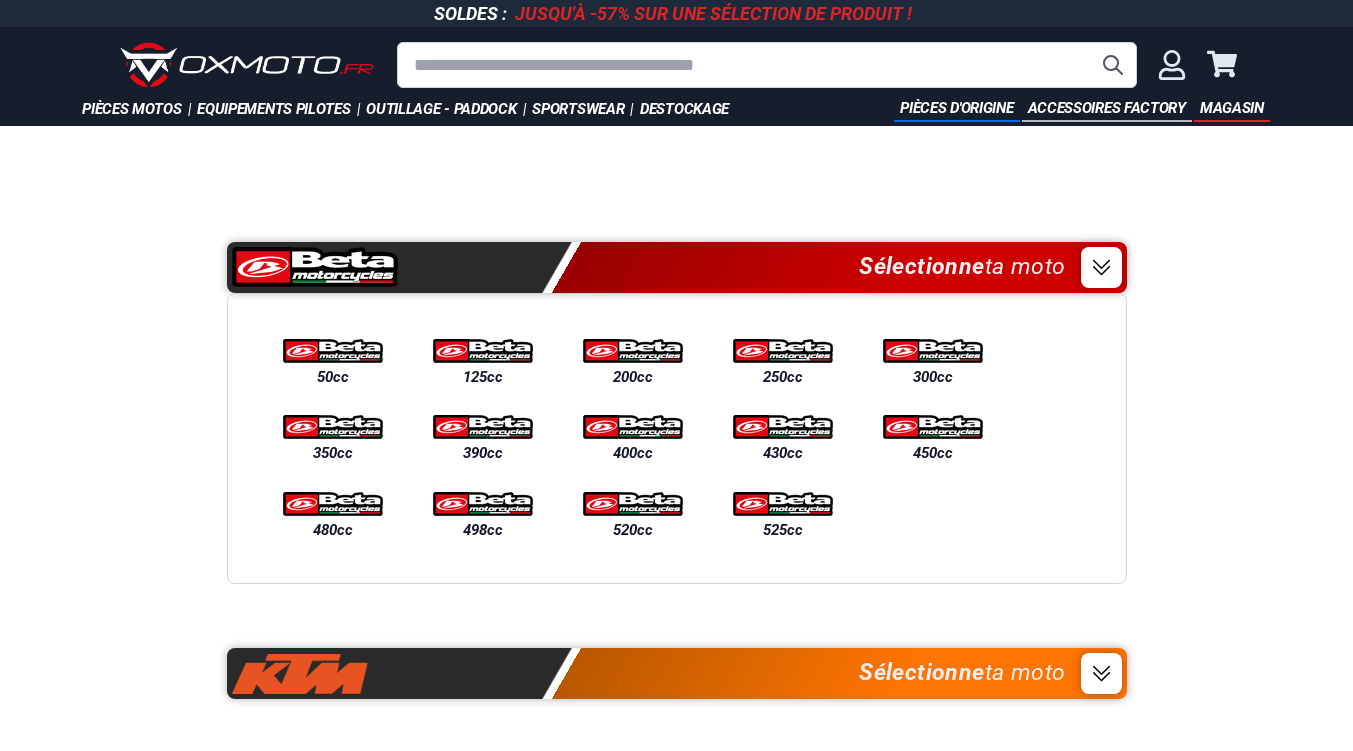 scroll, scrollTop: 0, scrollLeft: 0, axis: both 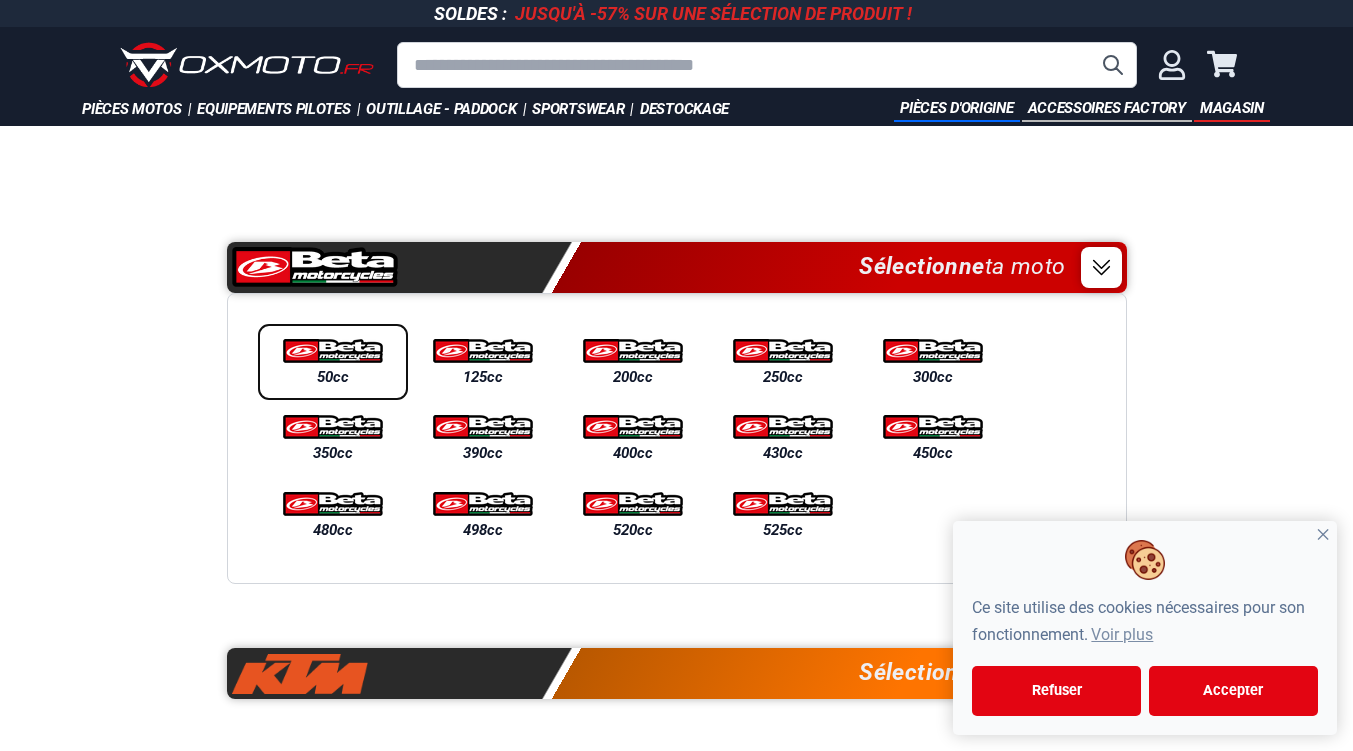 click on "50cc" at bounding box center [333, 377] 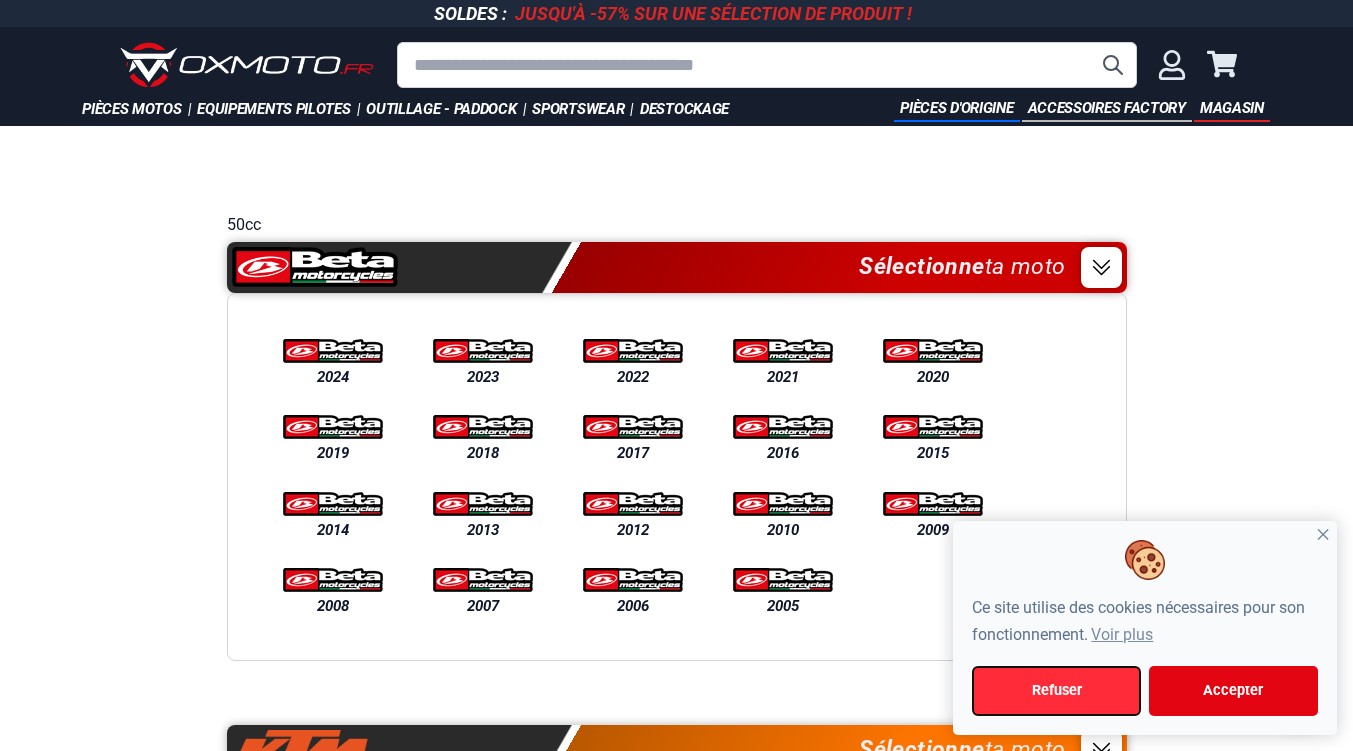 click on "Refuser" at bounding box center (1056, 691) 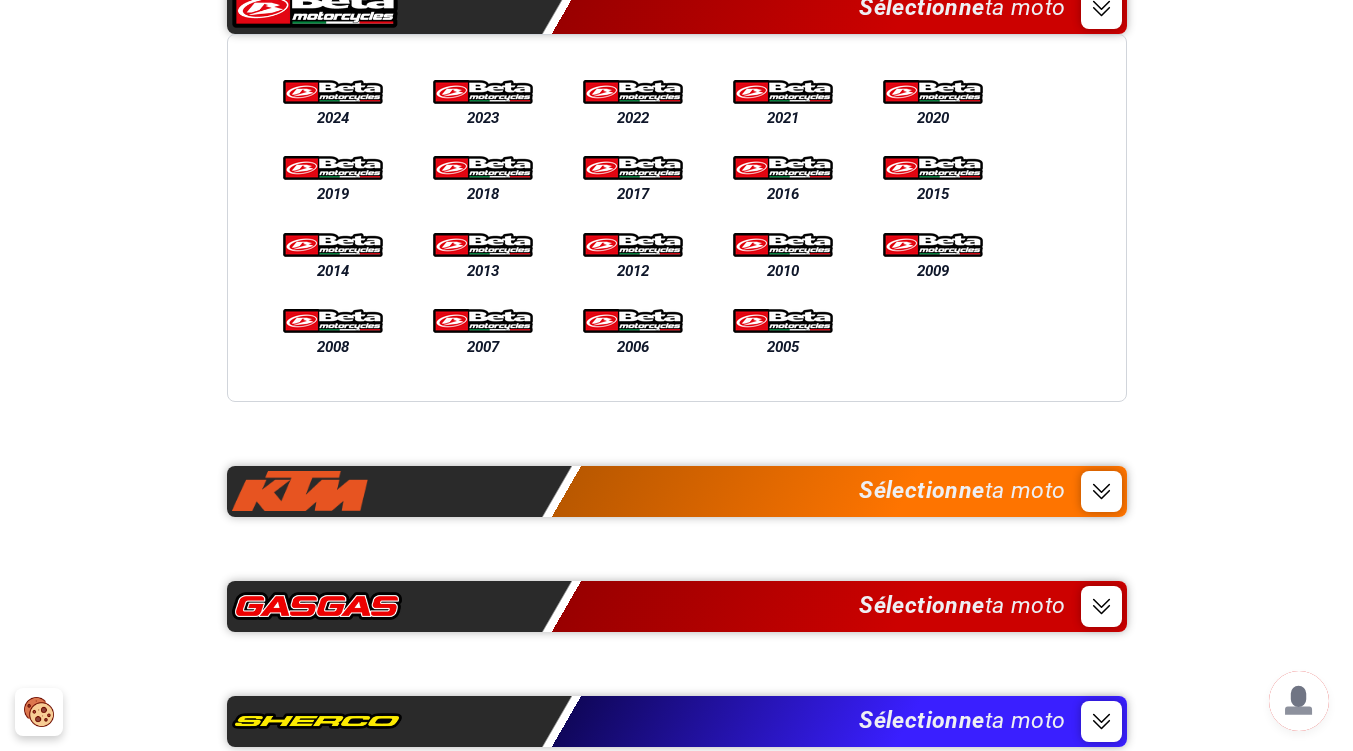 scroll, scrollTop: 300, scrollLeft: 0, axis: vertical 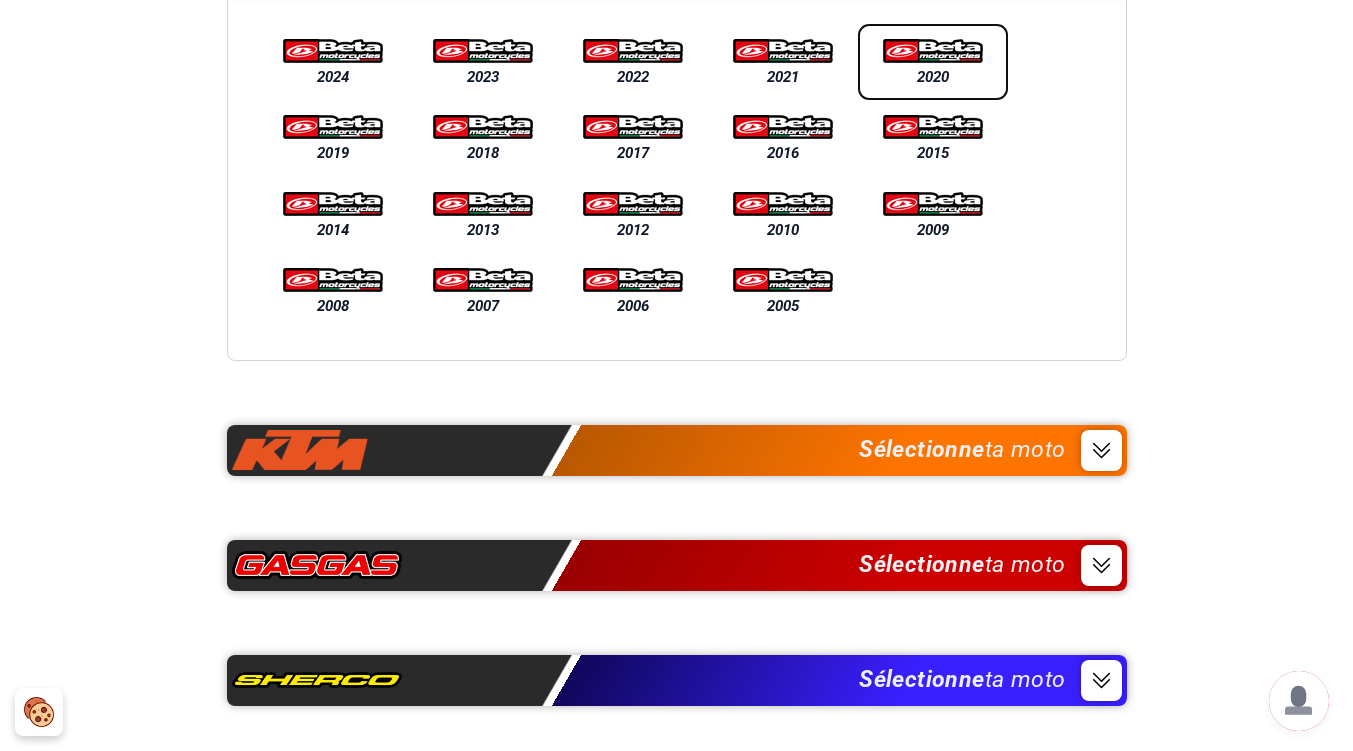 click on "2020" at bounding box center [933, 77] 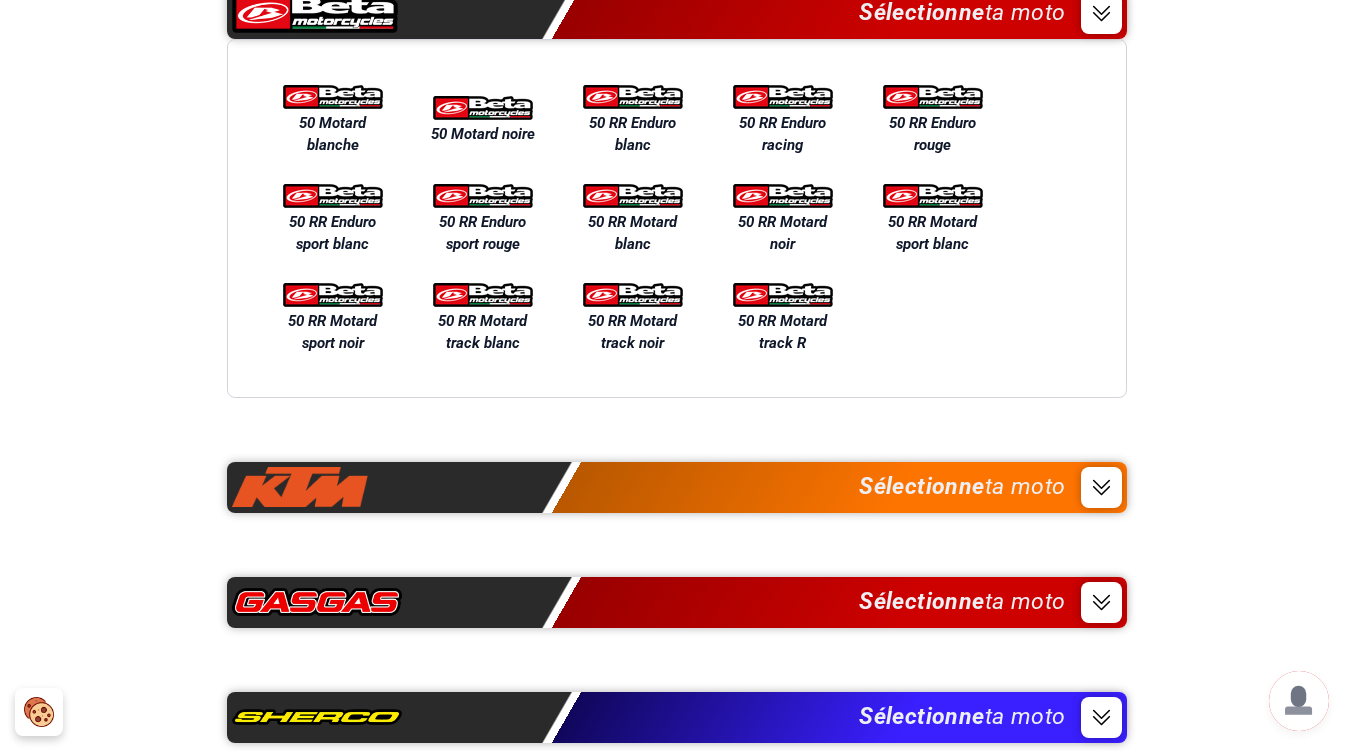scroll, scrollTop: 200, scrollLeft: 0, axis: vertical 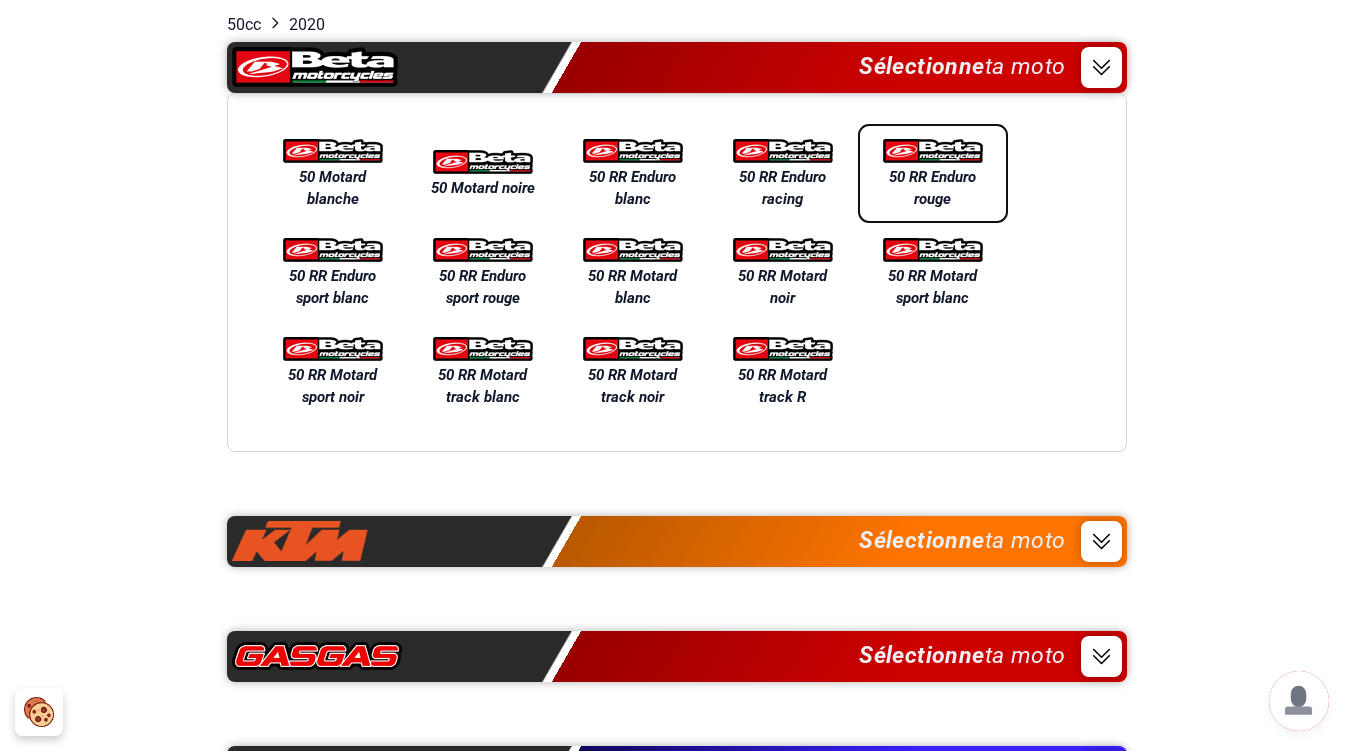 click on "50 RR Enduro rouge" at bounding box center [933, 188] 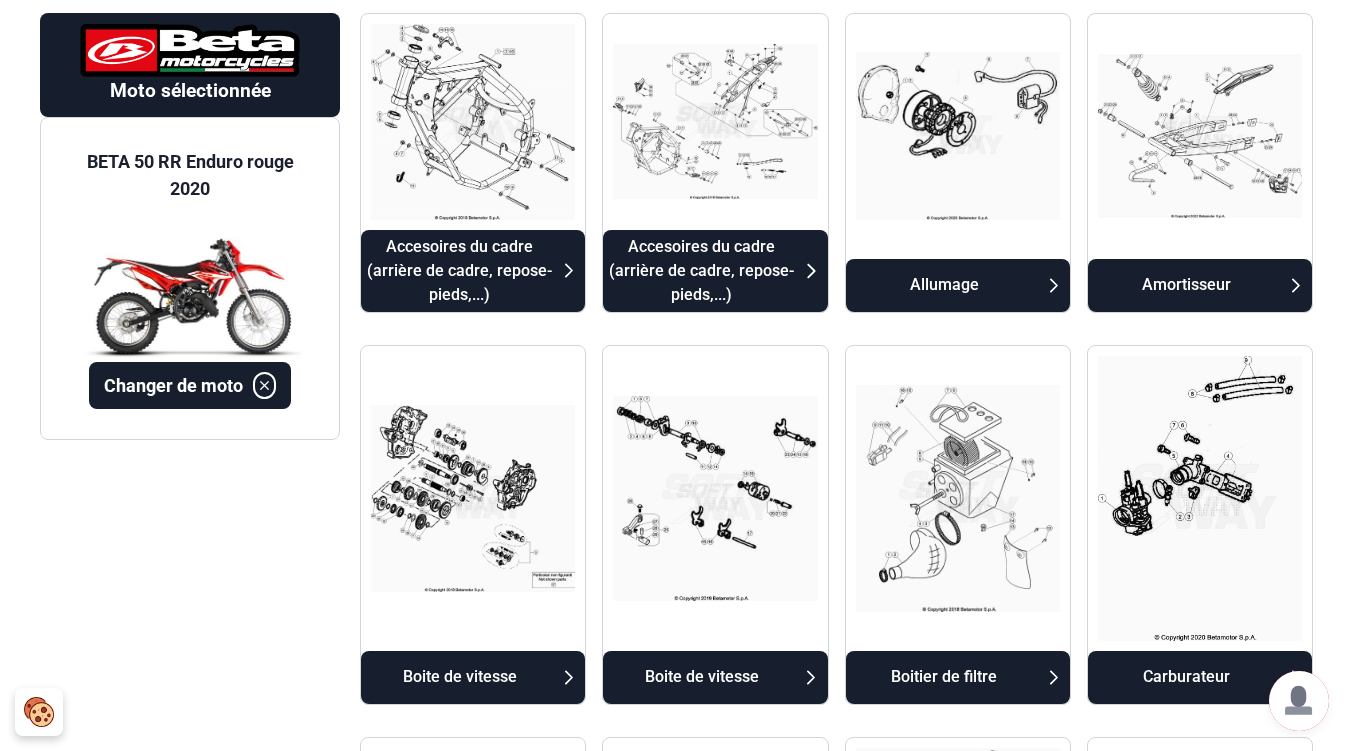 scroll, scrollTop: 100, scrollLeft: 0, axis: vertical 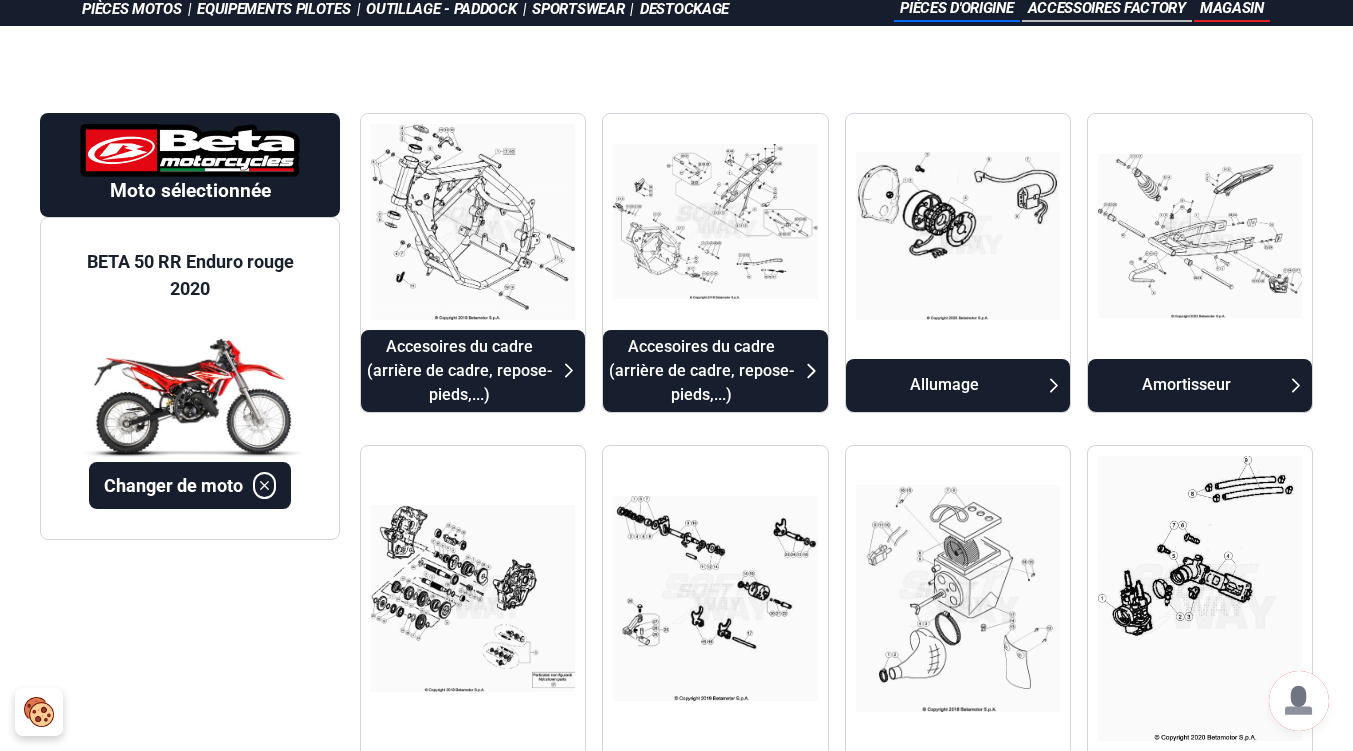 click at bounding box center (190, 392) 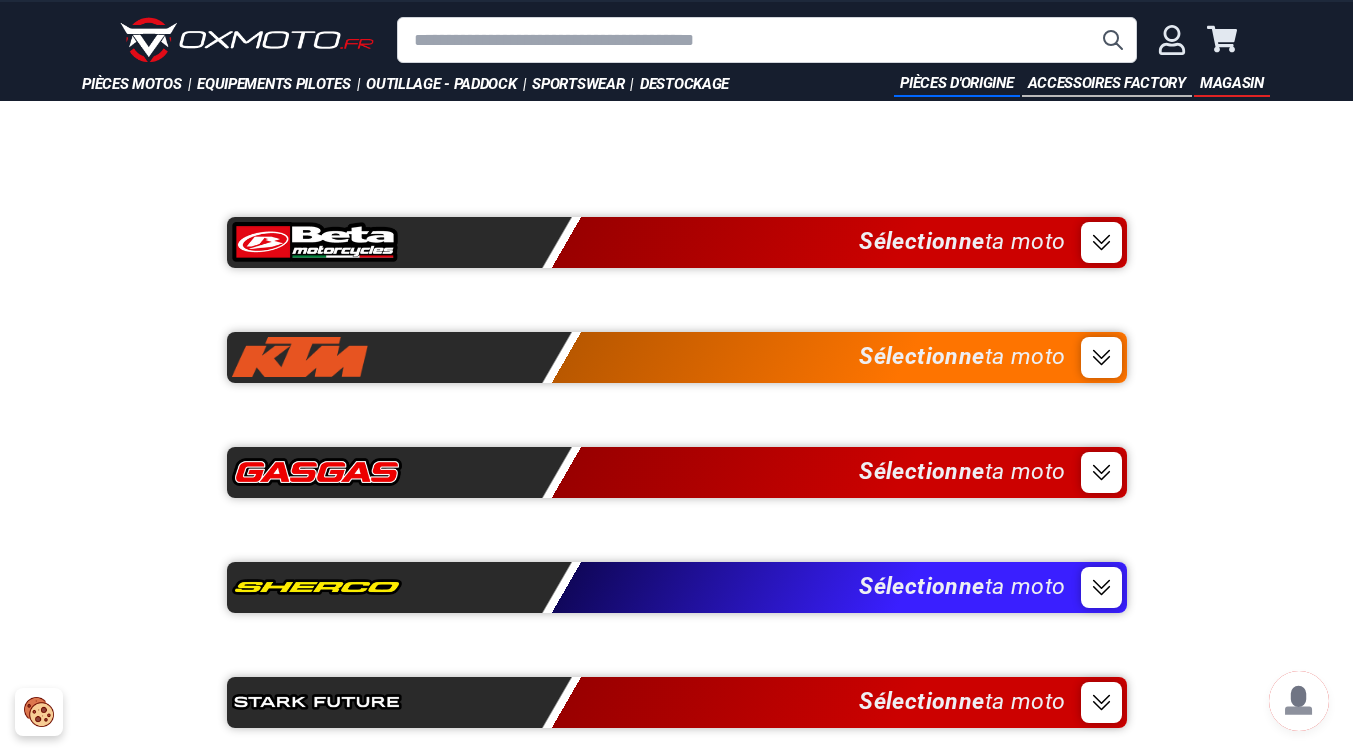 scroll, scrollTop: 0, scrollLeft: 0, axis: both 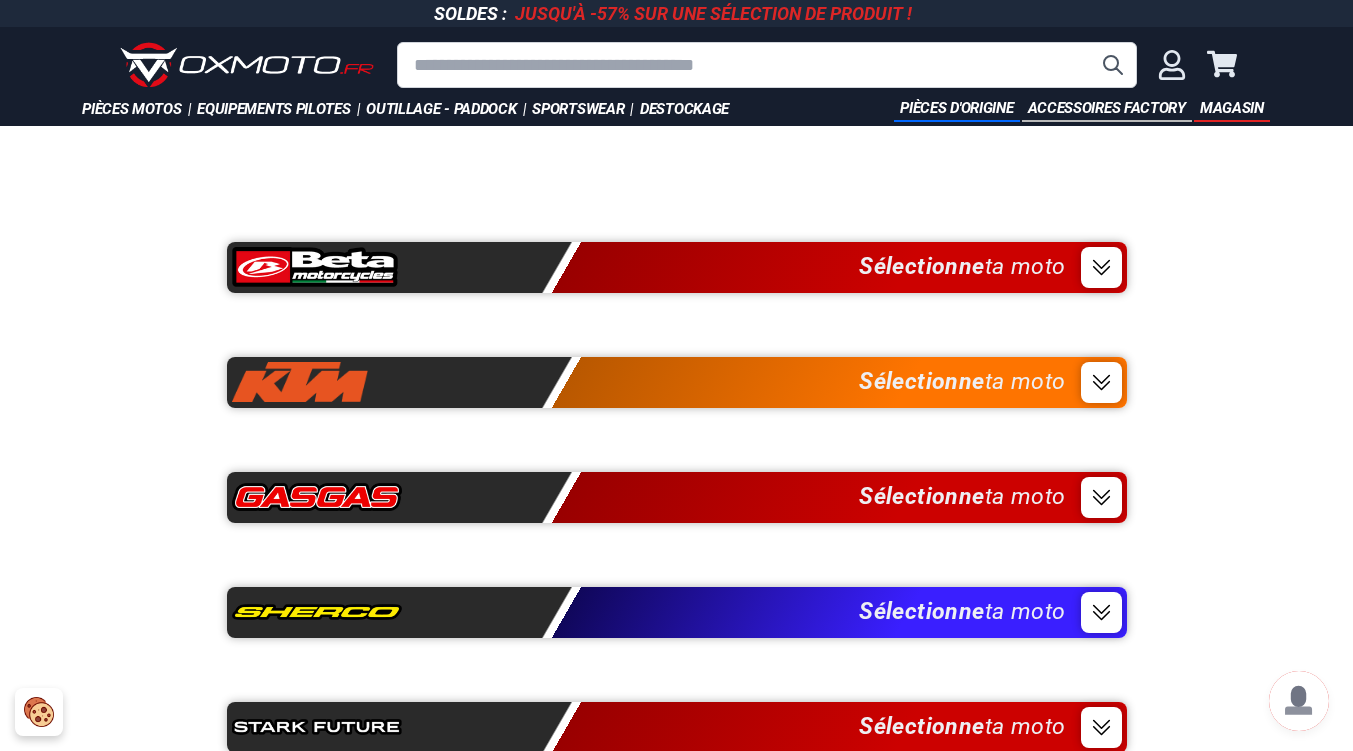click 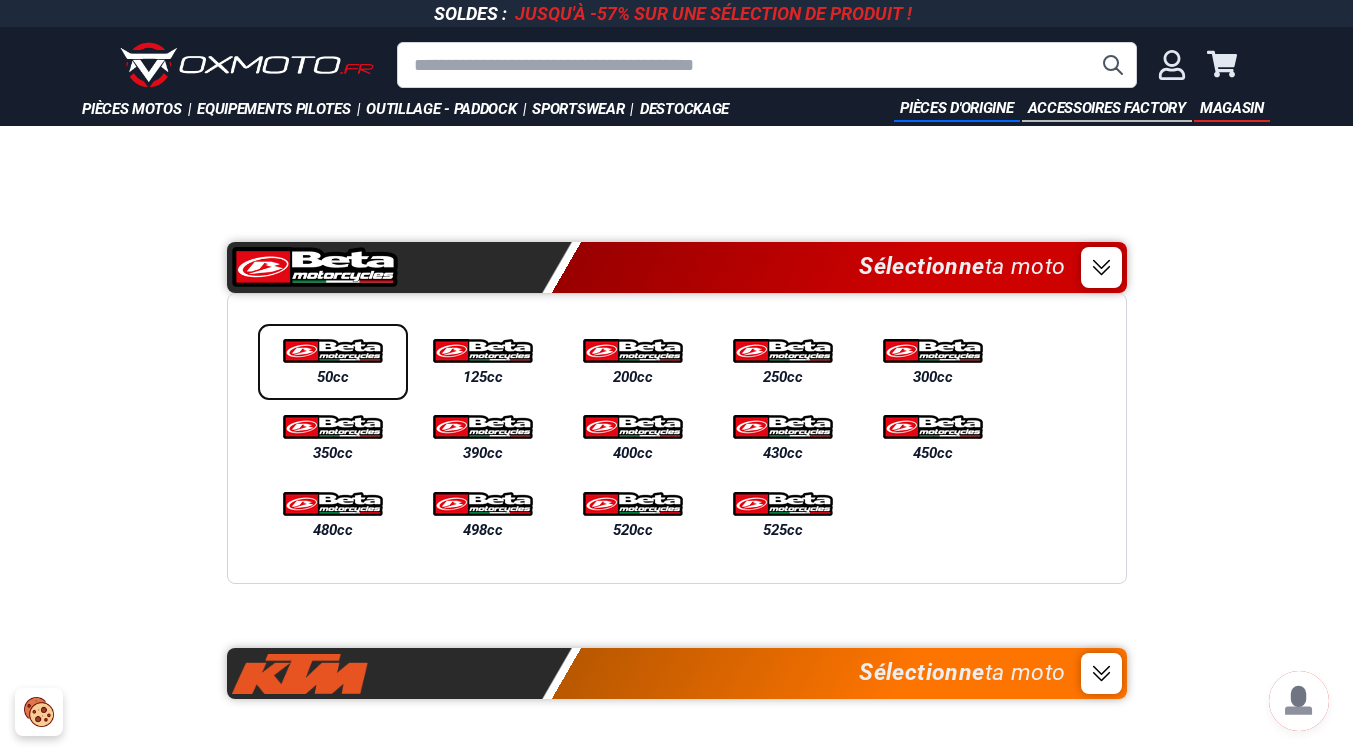 click on "50cc" at bounding box center [333, 377] 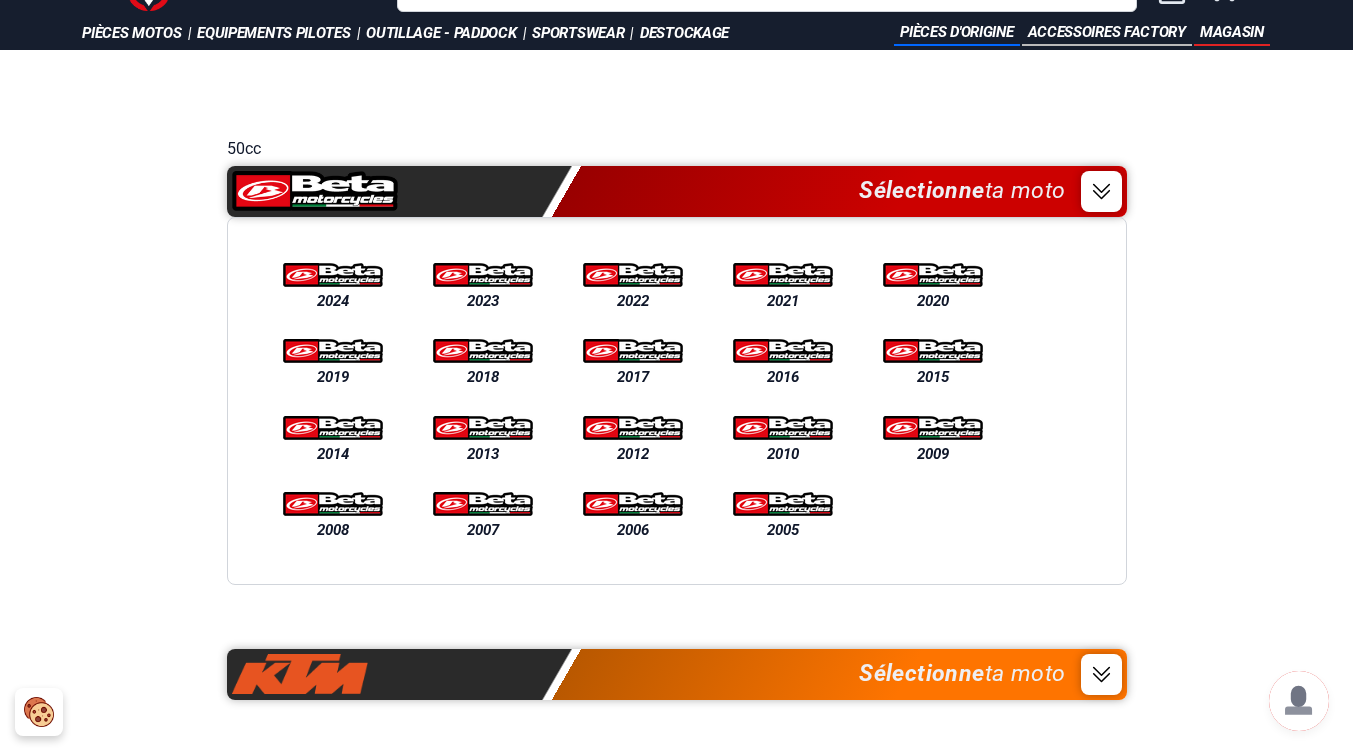 scroll, scrollTop: 100, scrollLeft: 0, axis: vertical 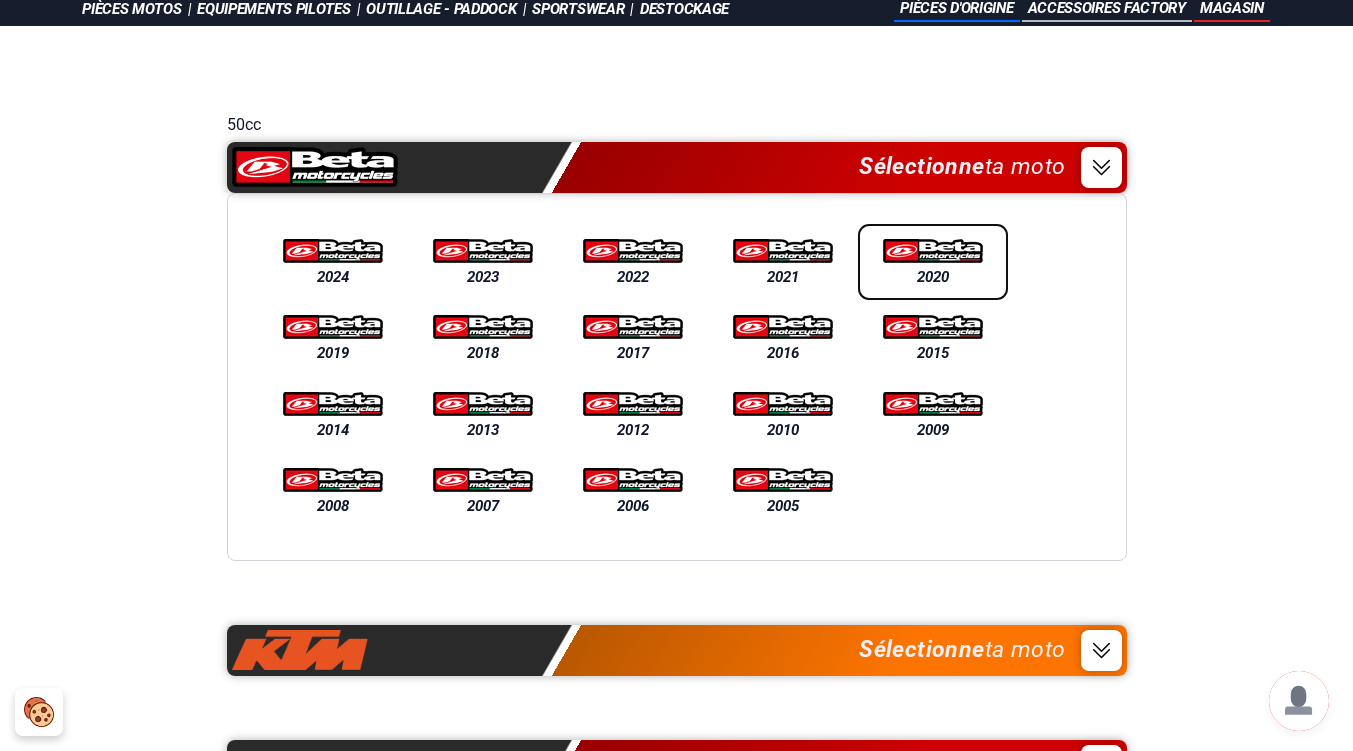 click at bounding box center [933, 251] 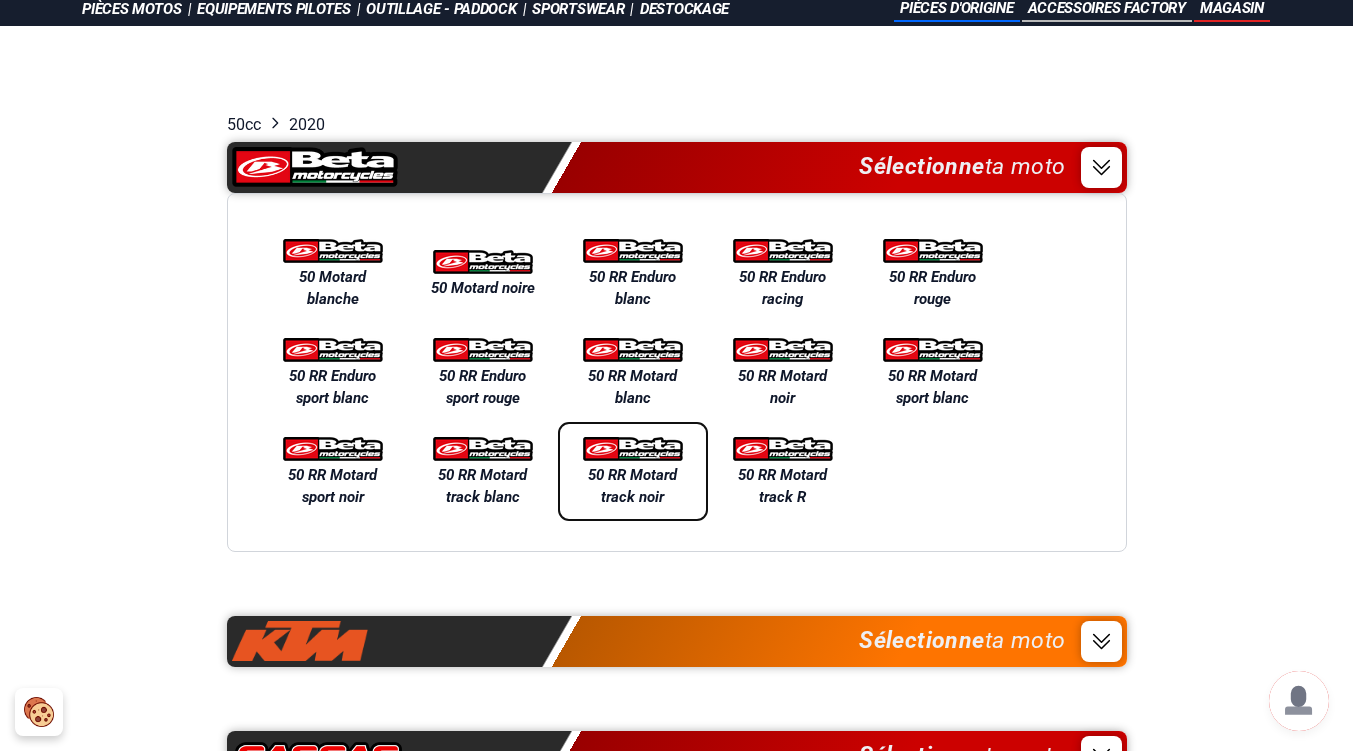 click at bounding box center [633, 449] 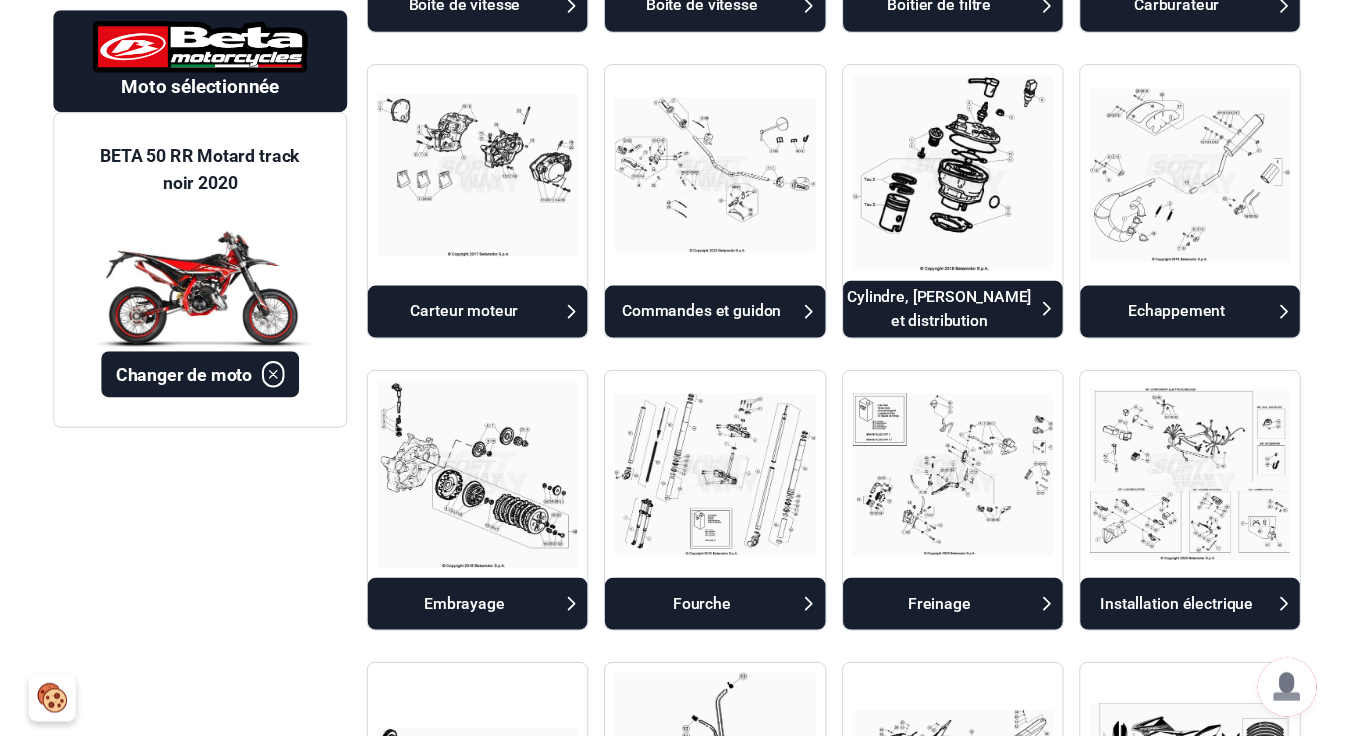 scroll, scrollTop: 900, scrollLeft: 0, axis: vertical 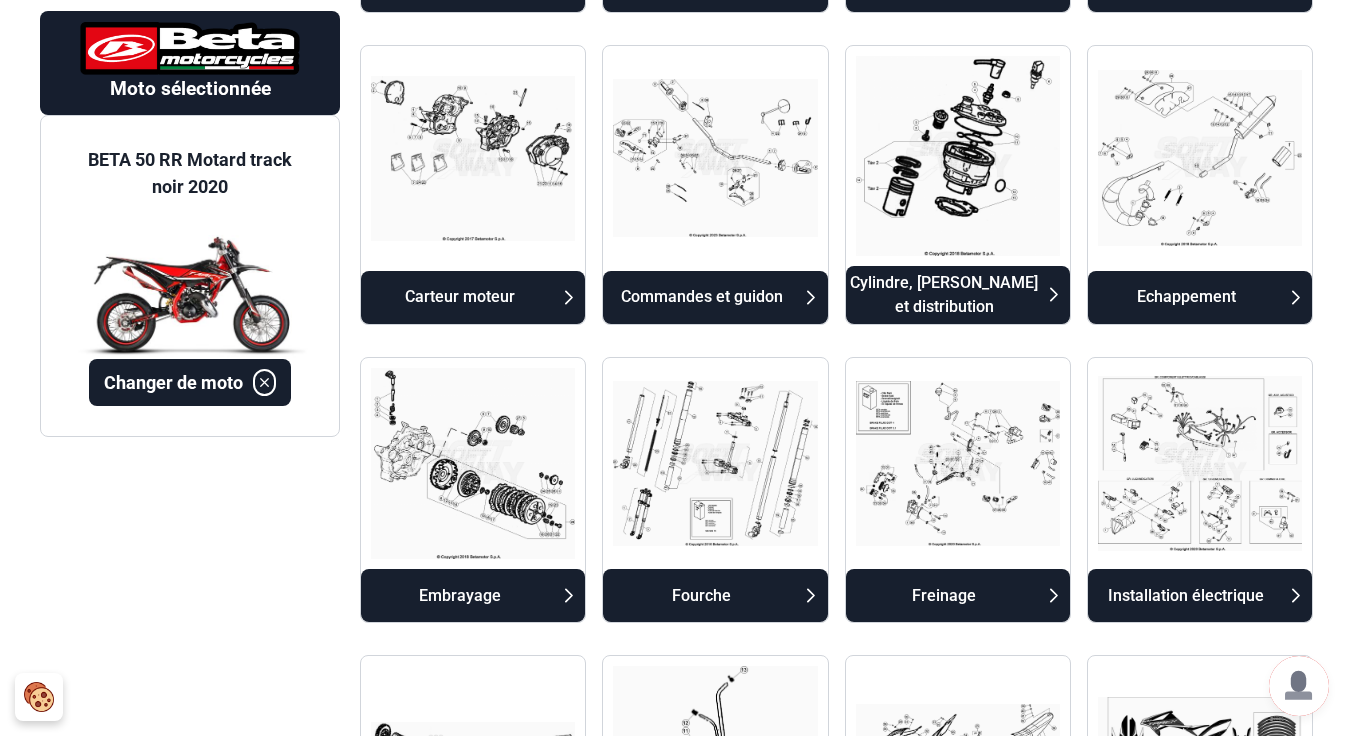drag, startPoint x: 1206, startPoint y: 302, endPoint x: 1190, endPoint y: 203, distance: 100.28459 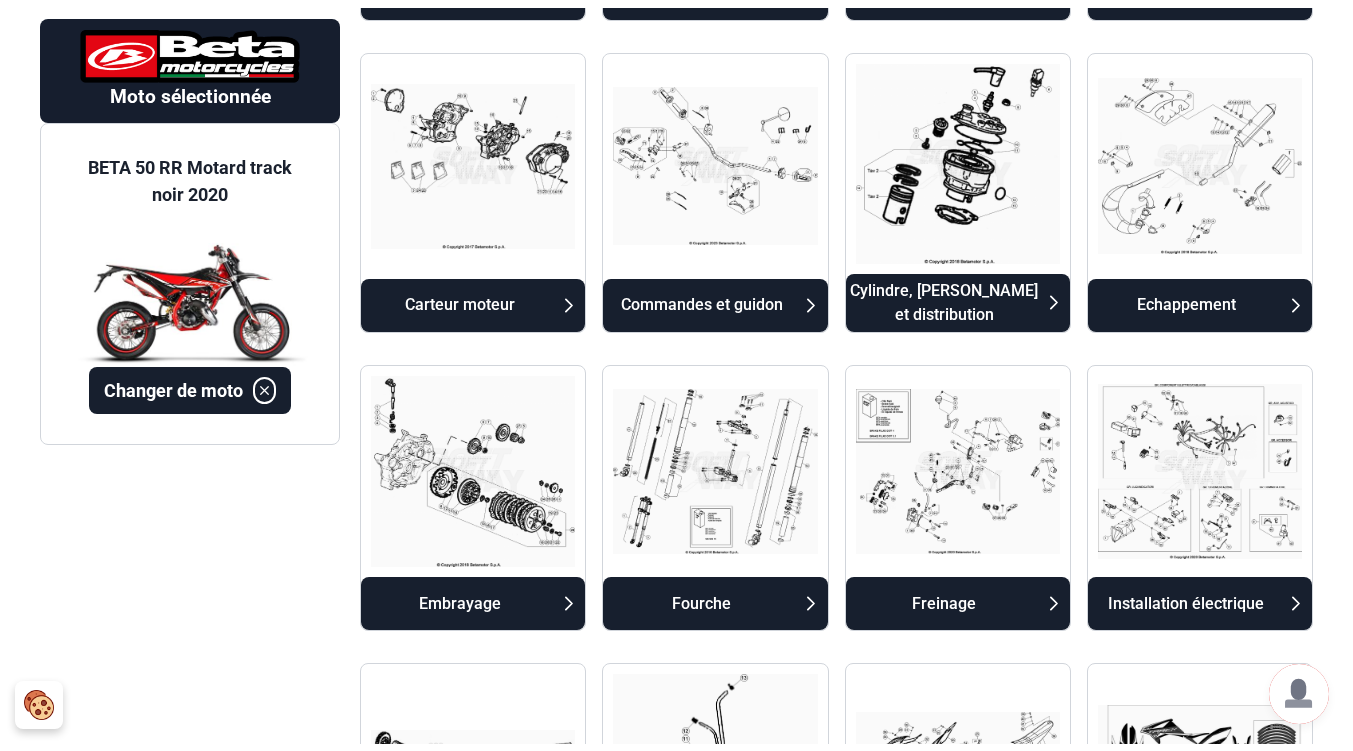 scroll, scrollTop: 192, scrollLeft: 0, axis: vertical 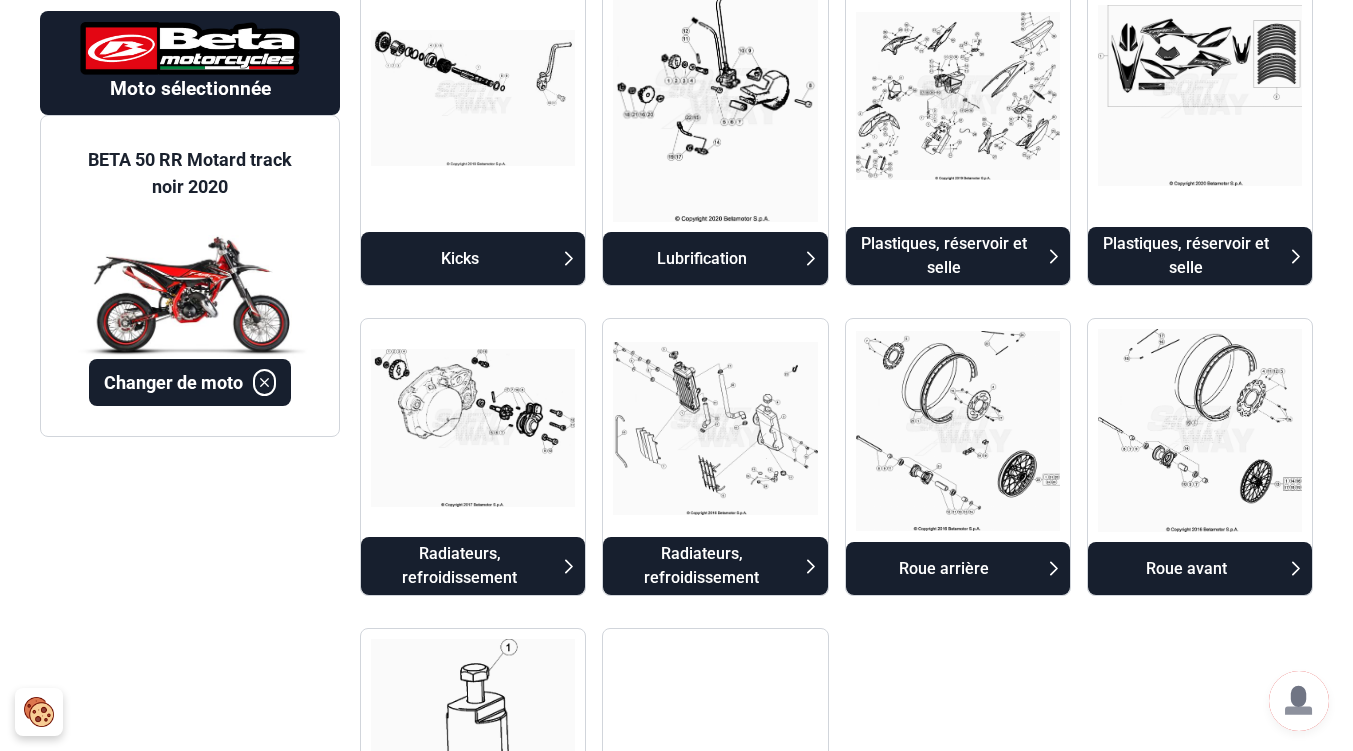 drag, startPoint x: 703, startPoint y: 558, endPoint x: 1053, endPoint y: 679, distance: 370.32553 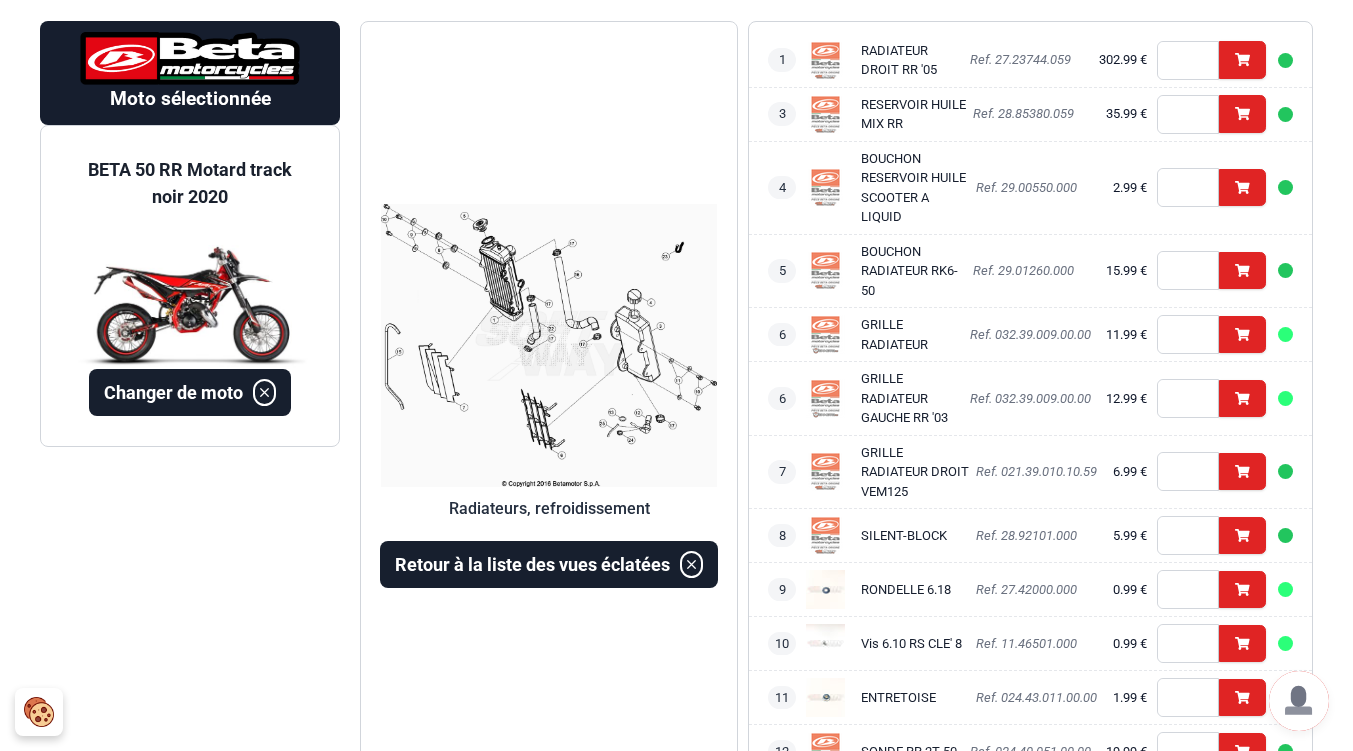 click at bounding box center (549, 346) 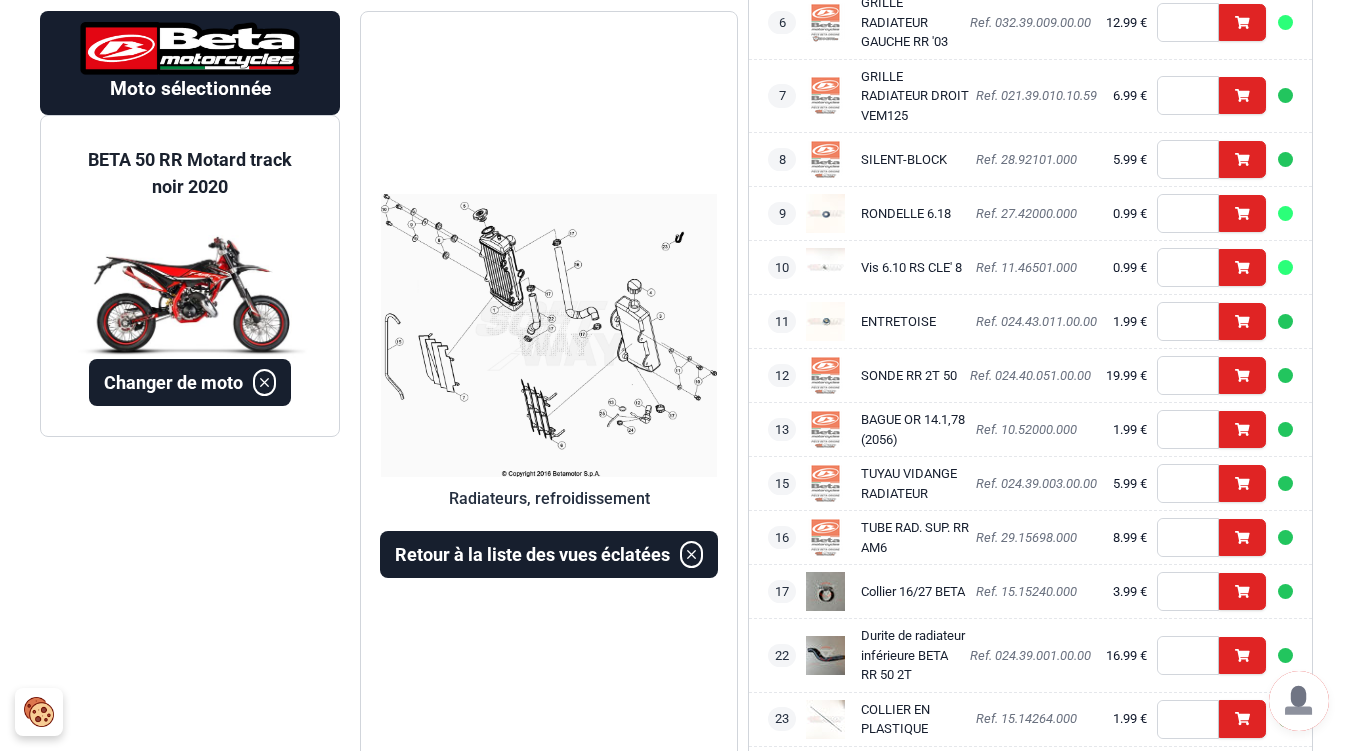scroll, scrollTop: 592, scrollLeft: 0, axis: vertical 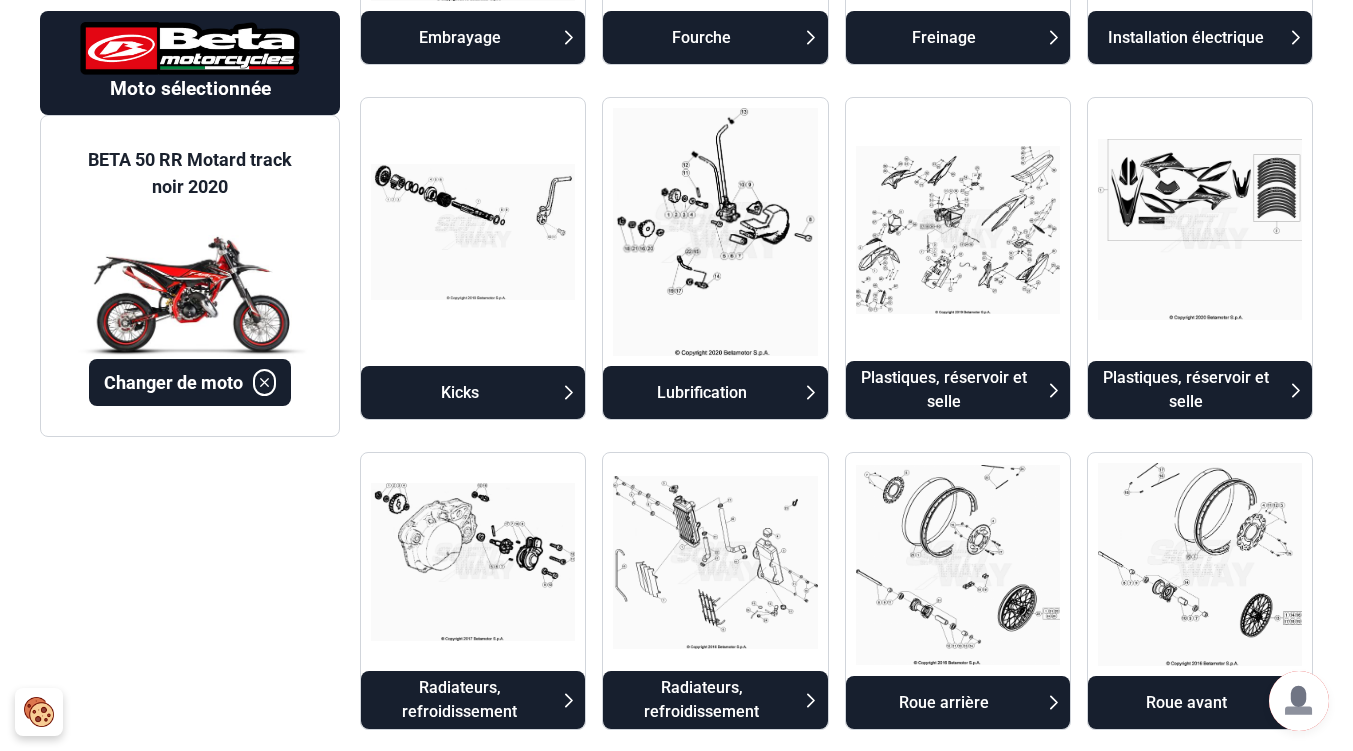 drag, startPoint x: 976, startPoint y: 376, endPoint x: 918, endPoint y: 194, distance: 191.01833 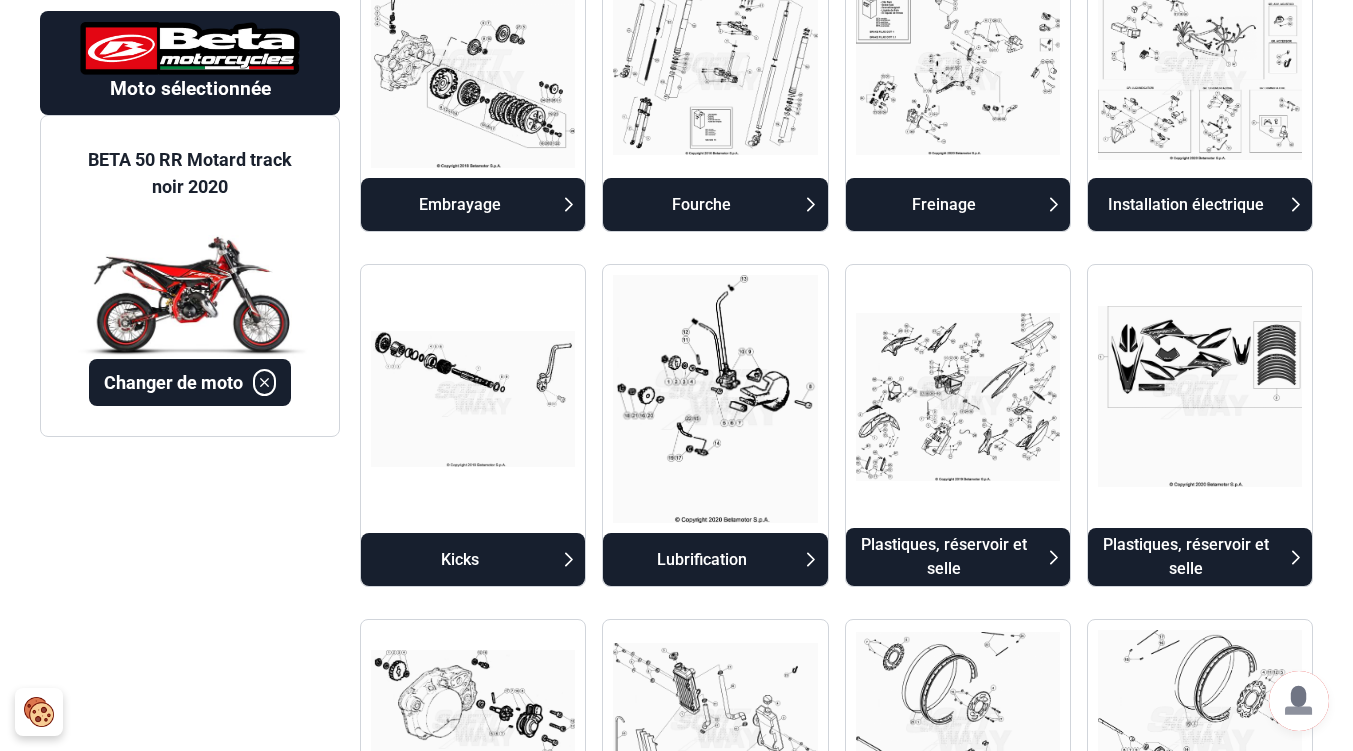 scroll, scrollTop: 1158, scrollLeft: 0, axis: vertical 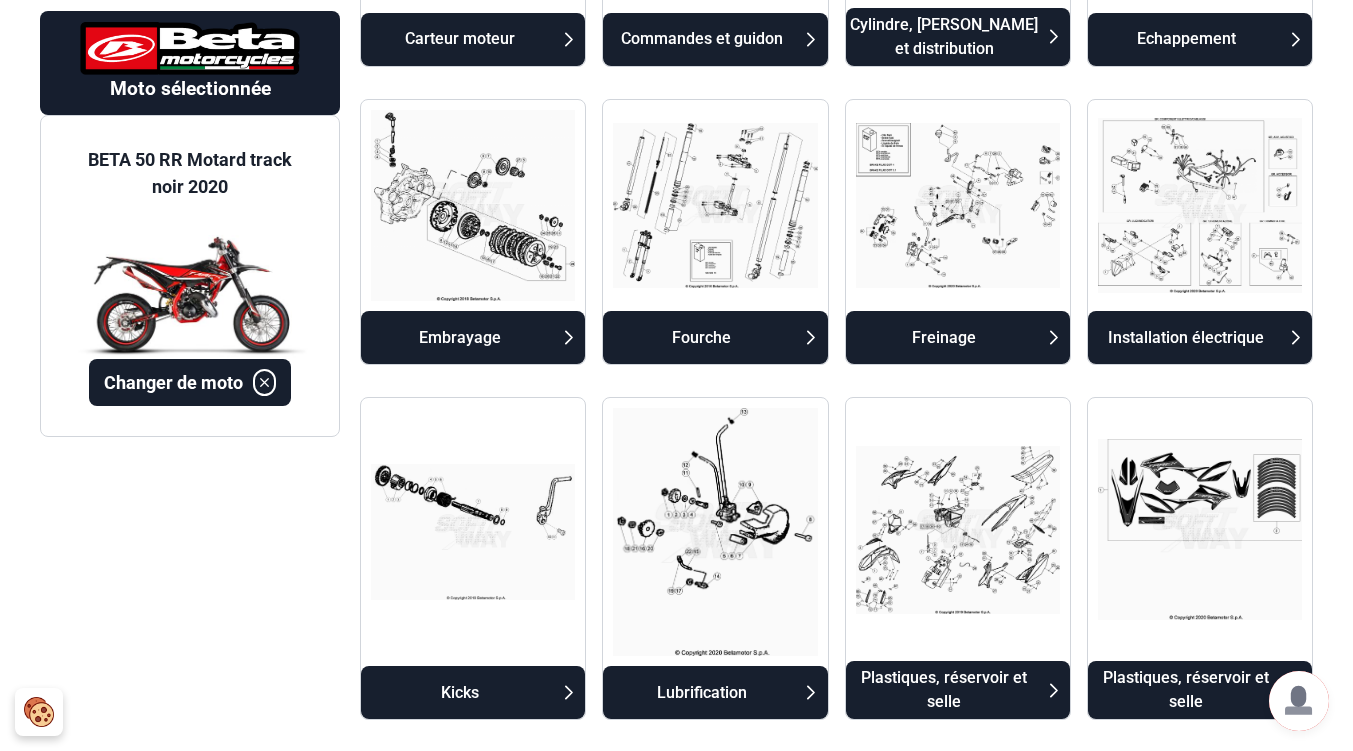 click at bounding box center [715, 205] 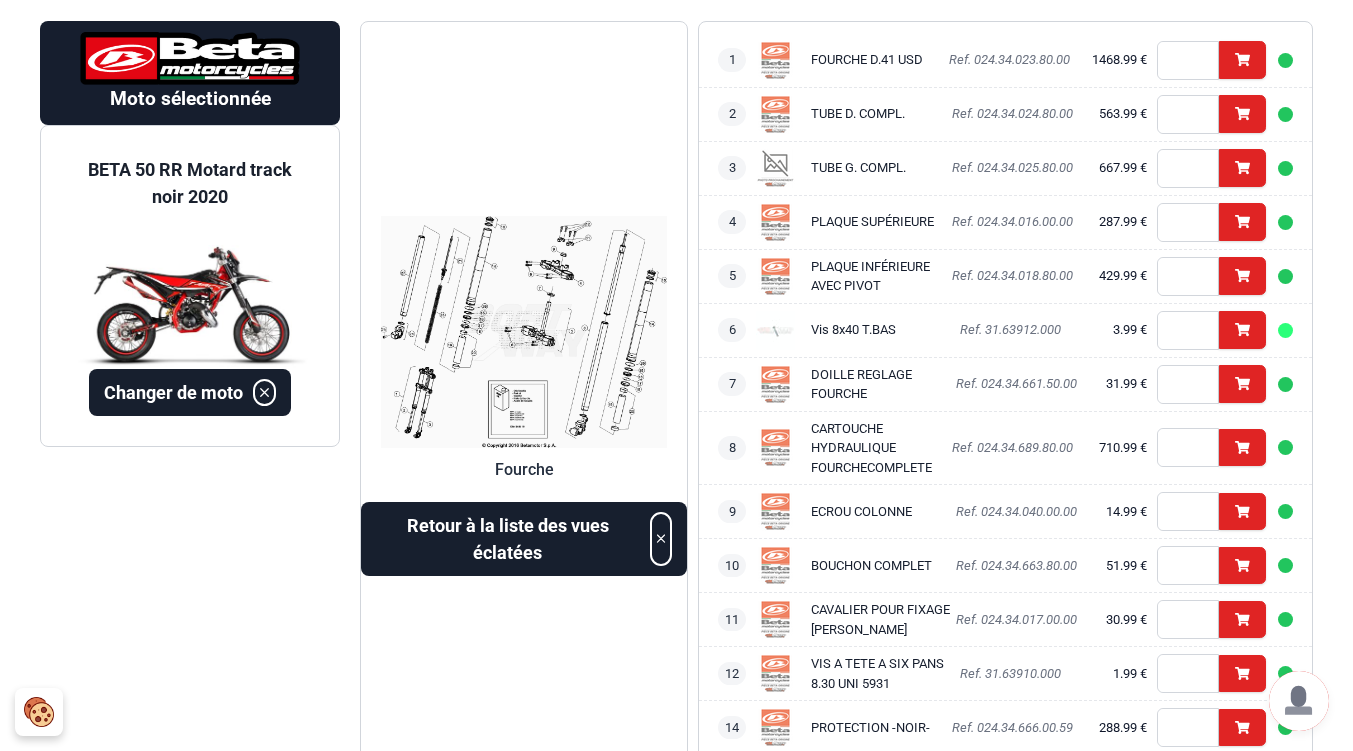 scroll, scrollTop: 1158, scrollLeft: 0, axis: vertical 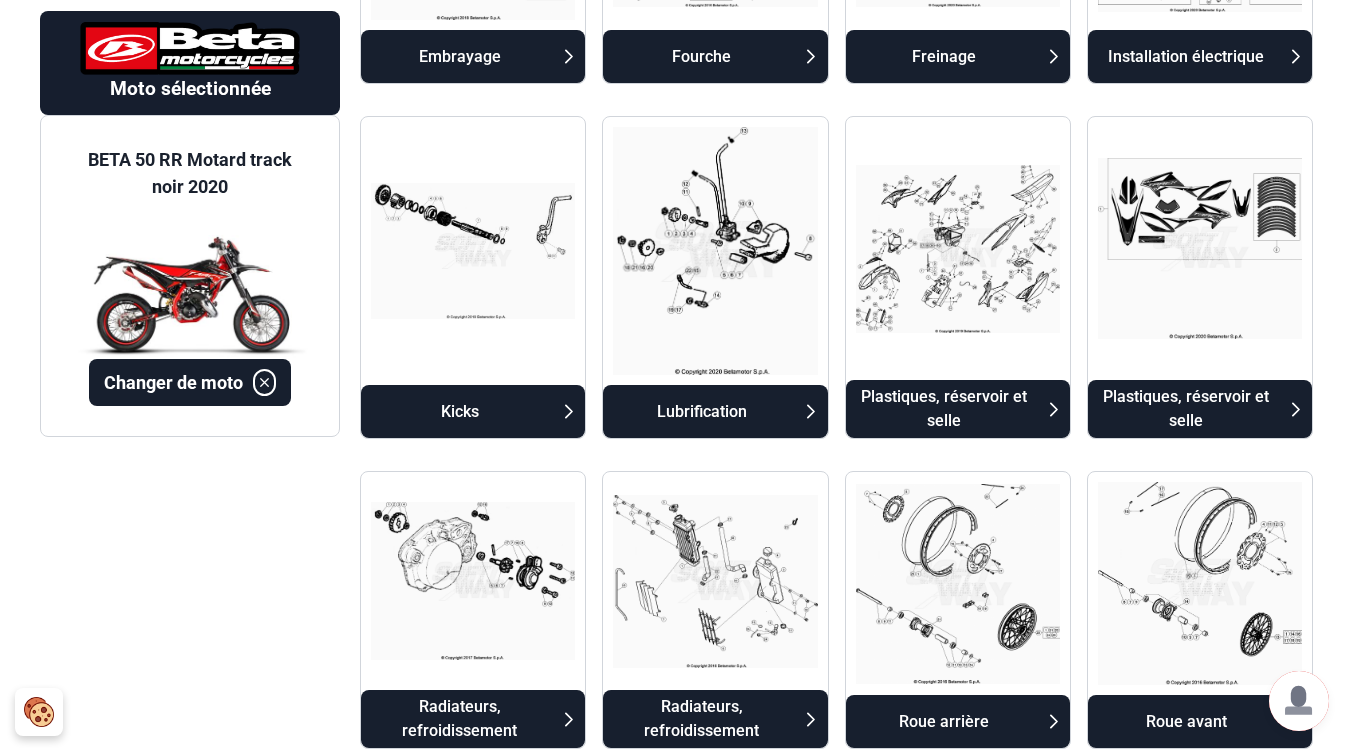 drag, startPoint x: 952, startPoint y: 400, endPoint x: 927, endPoint y: 401, distance: 25.019993 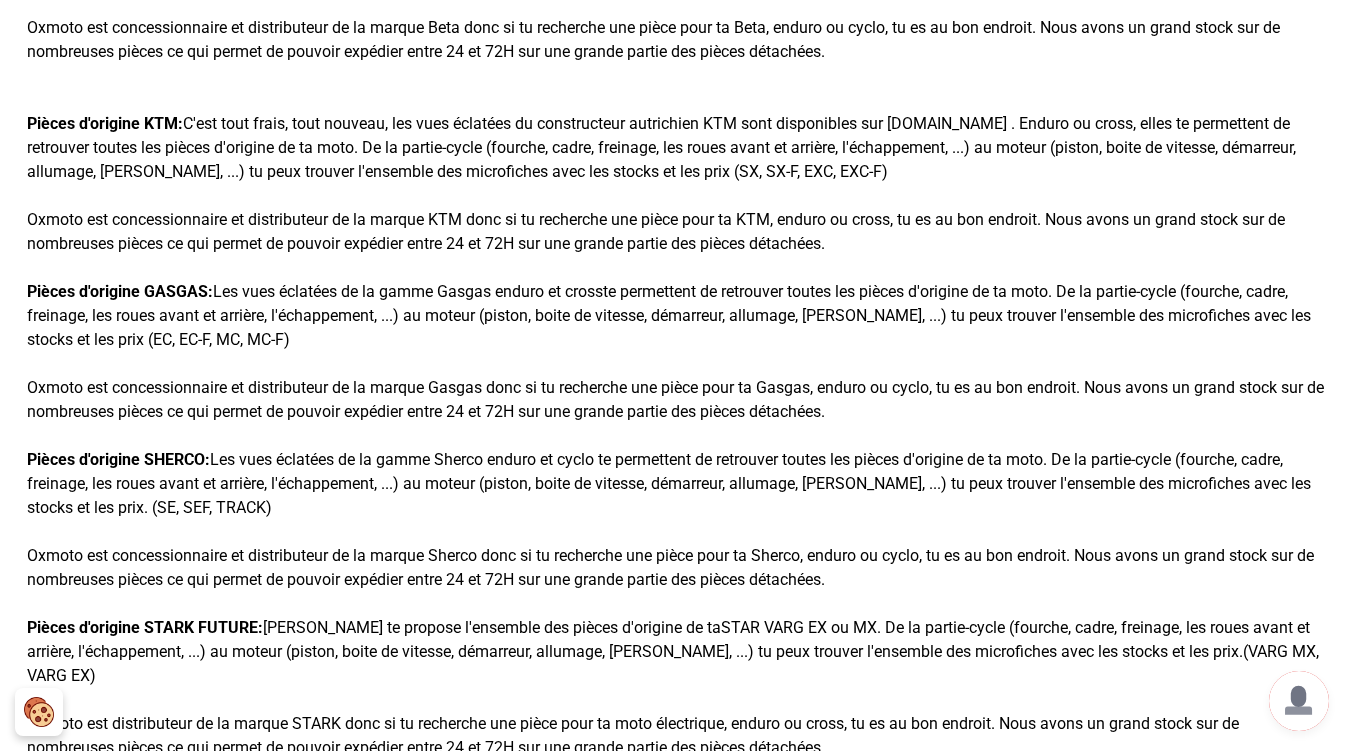 scroll, scrollTop: 192, scrollLeft: 0, axis: vertical 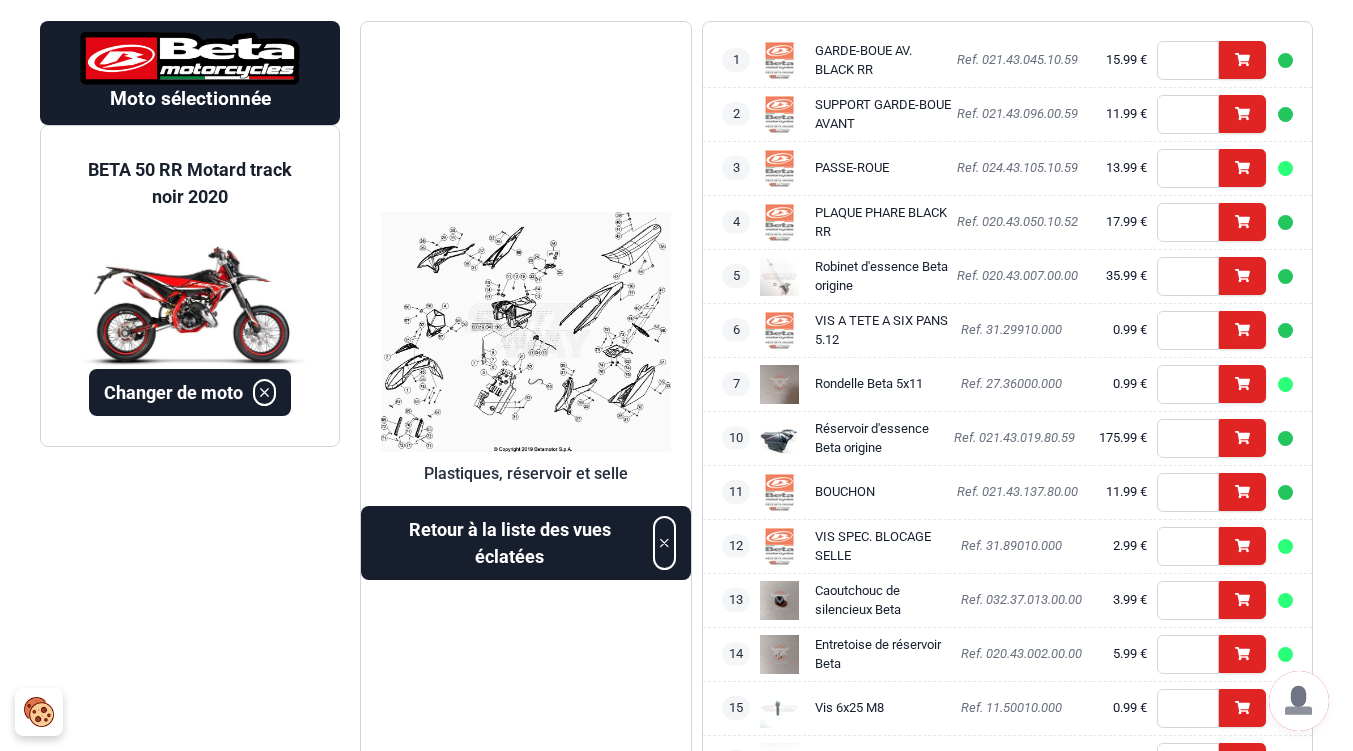 click at bounding box center [526, 331] 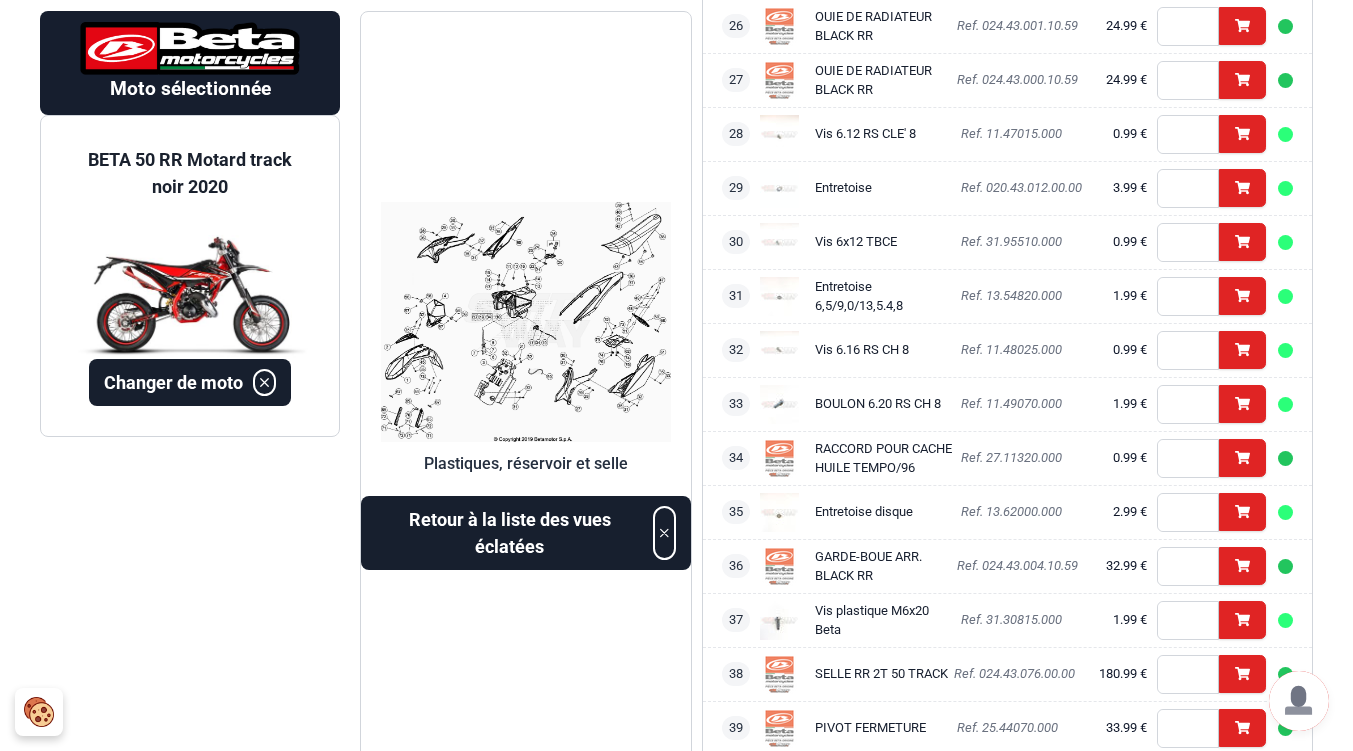 scroll, scrollTop: 1492, scrollLeft: 0, axis: vertical 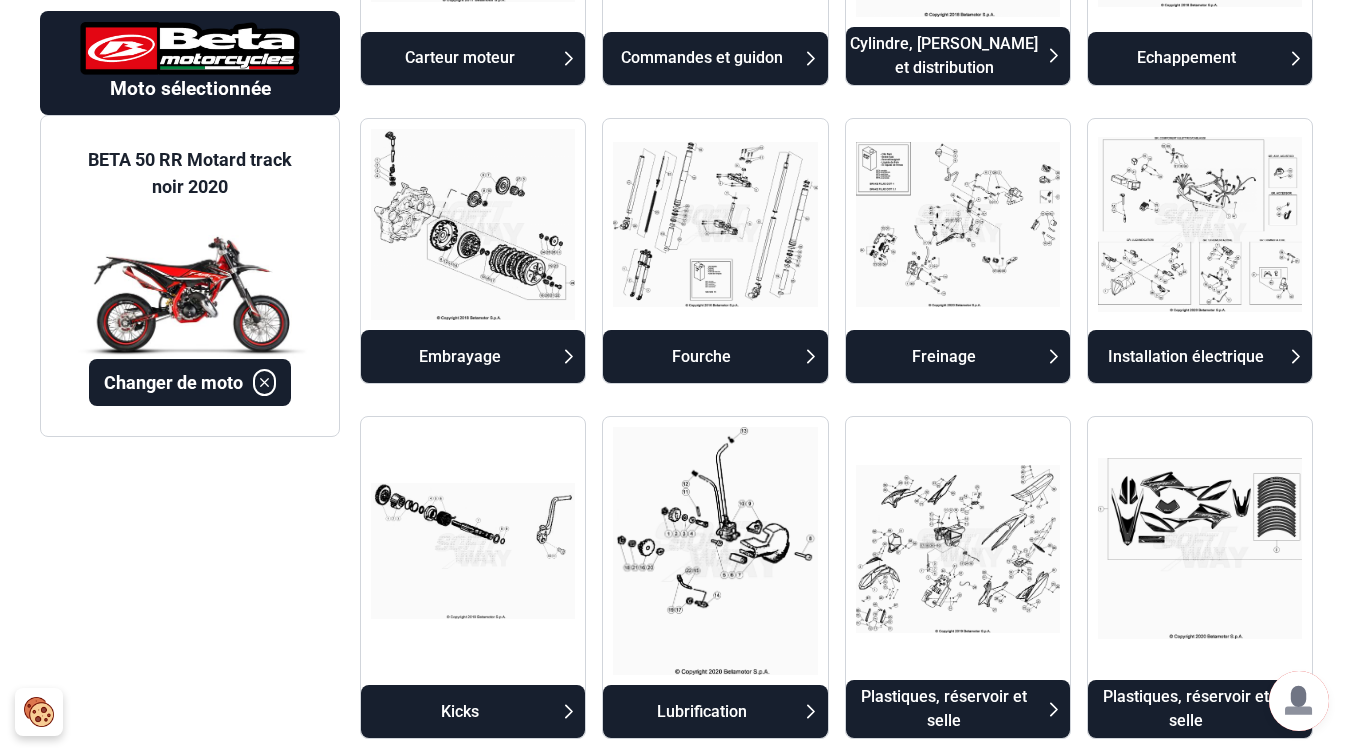 click on "Plastiques, réservoir et selle" at bounding box center (1186, 709) 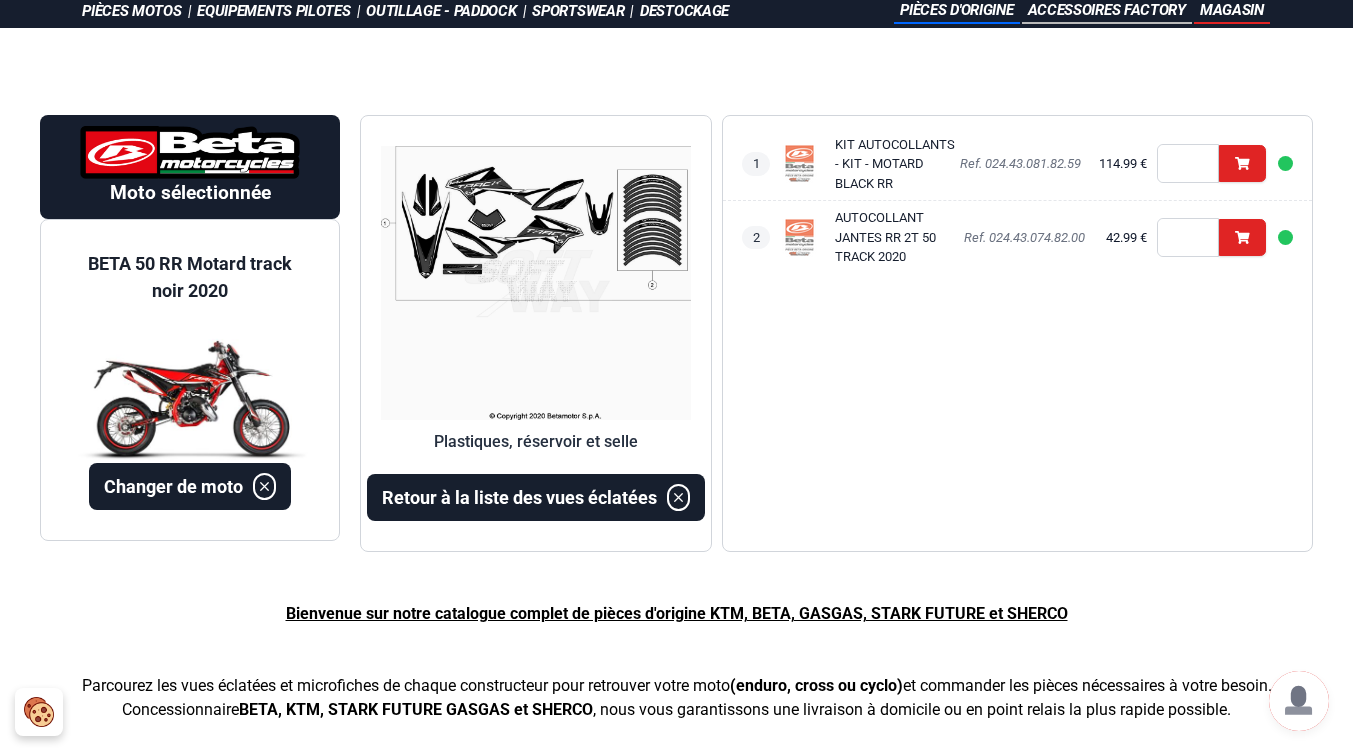 scroll, scrollTop: 0, scrollLeft: 0, axis: both 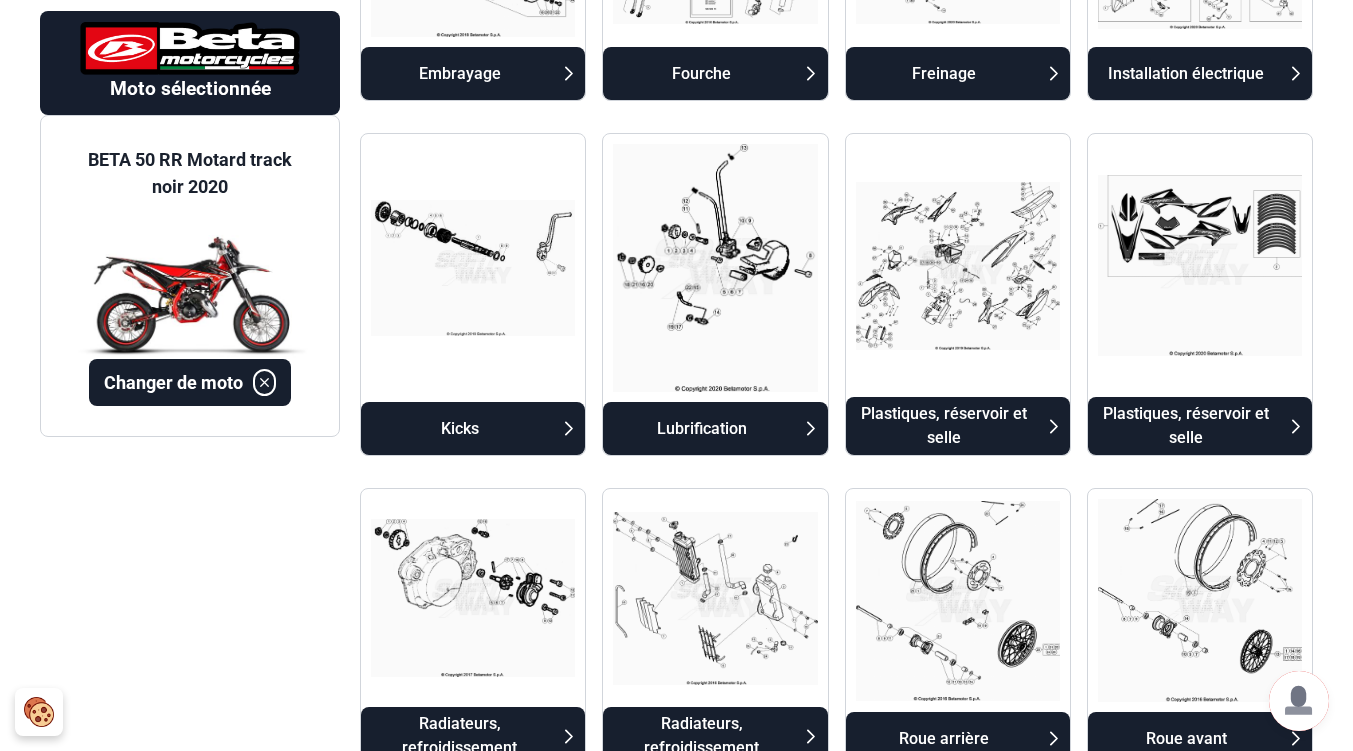 click on "Plastiques, réservoir et selle" at bounding box center (944, 426) 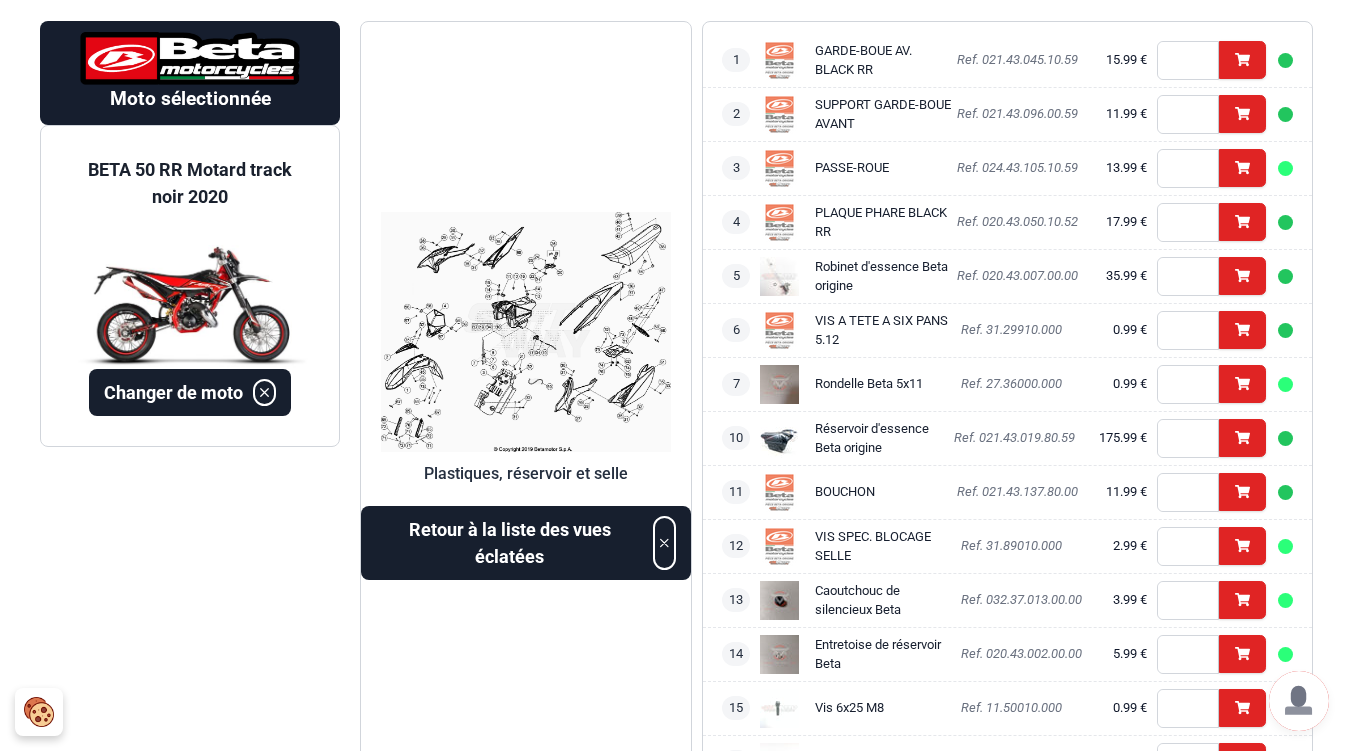 click at bounding box center [526, 331] 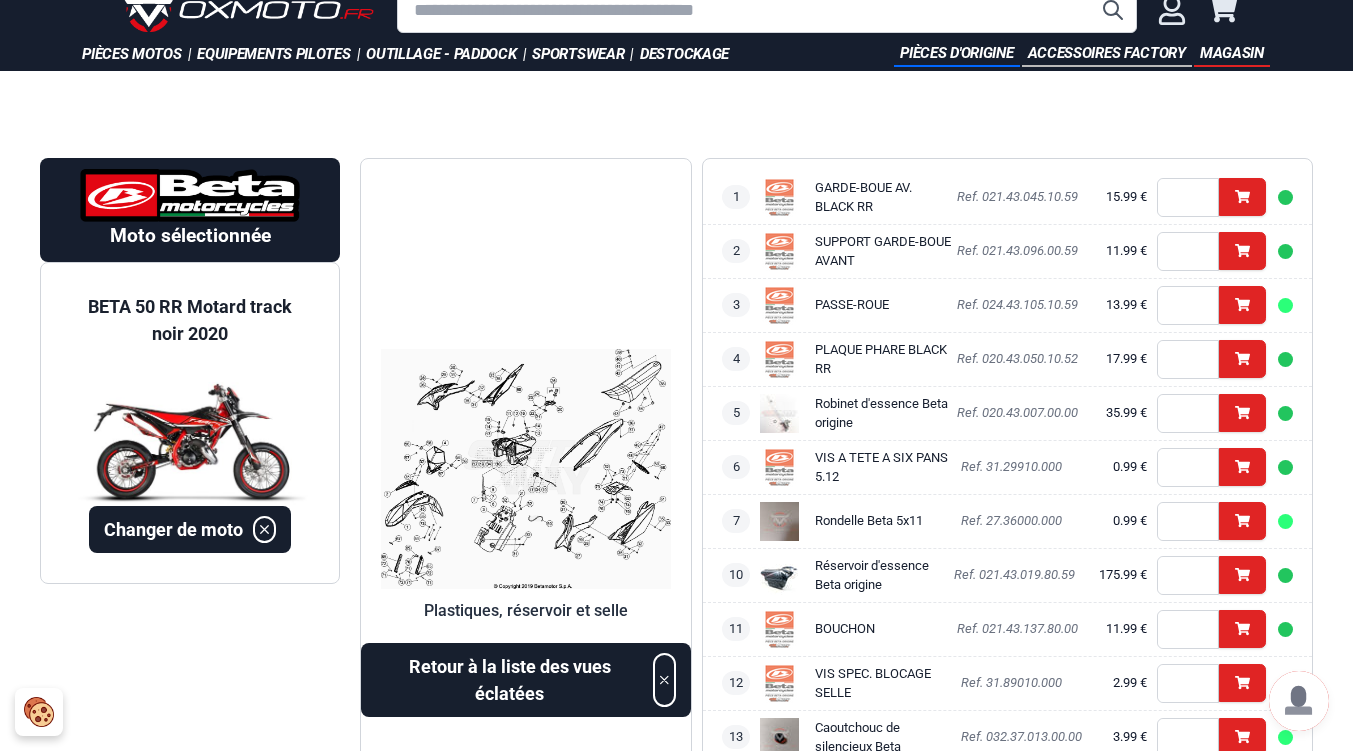scroll, scrollTop: 0, scrollLeft: 0, axis: both 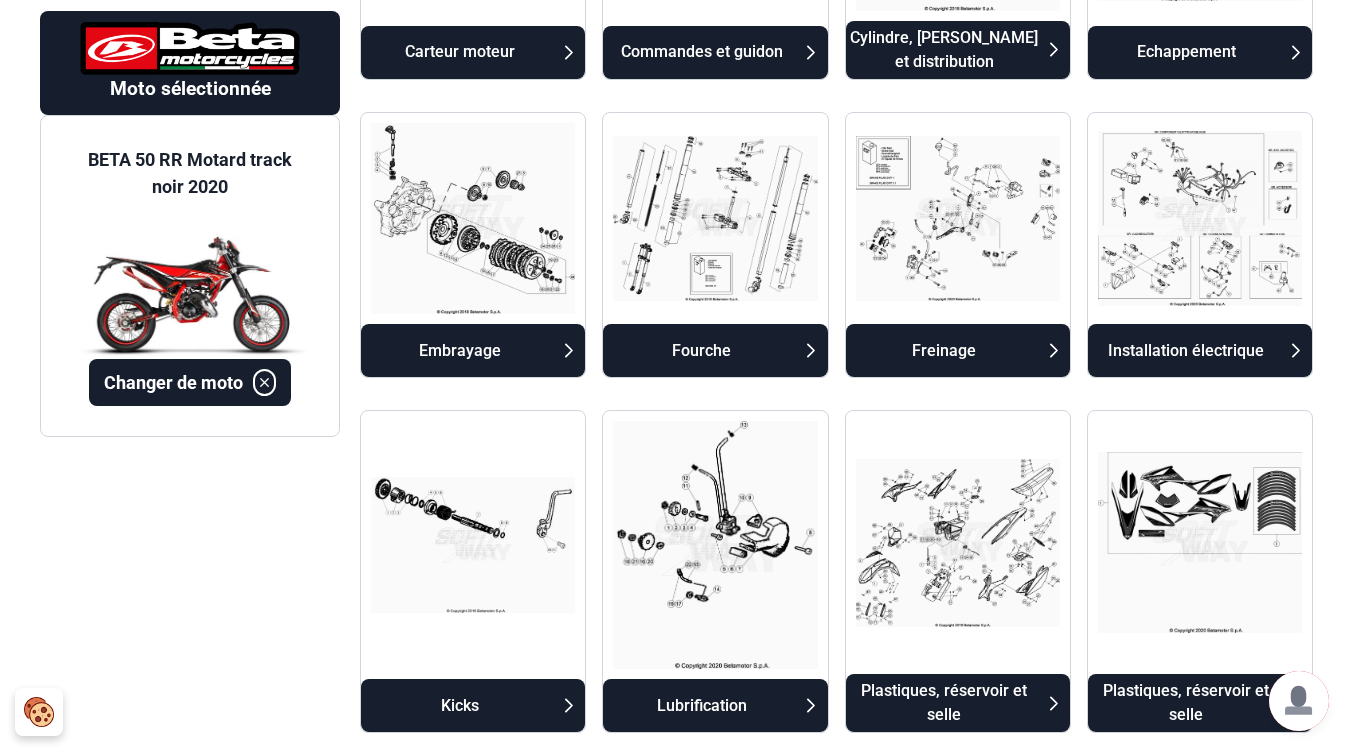 click on "Installation électrique" at bounding box center (1186, 351) 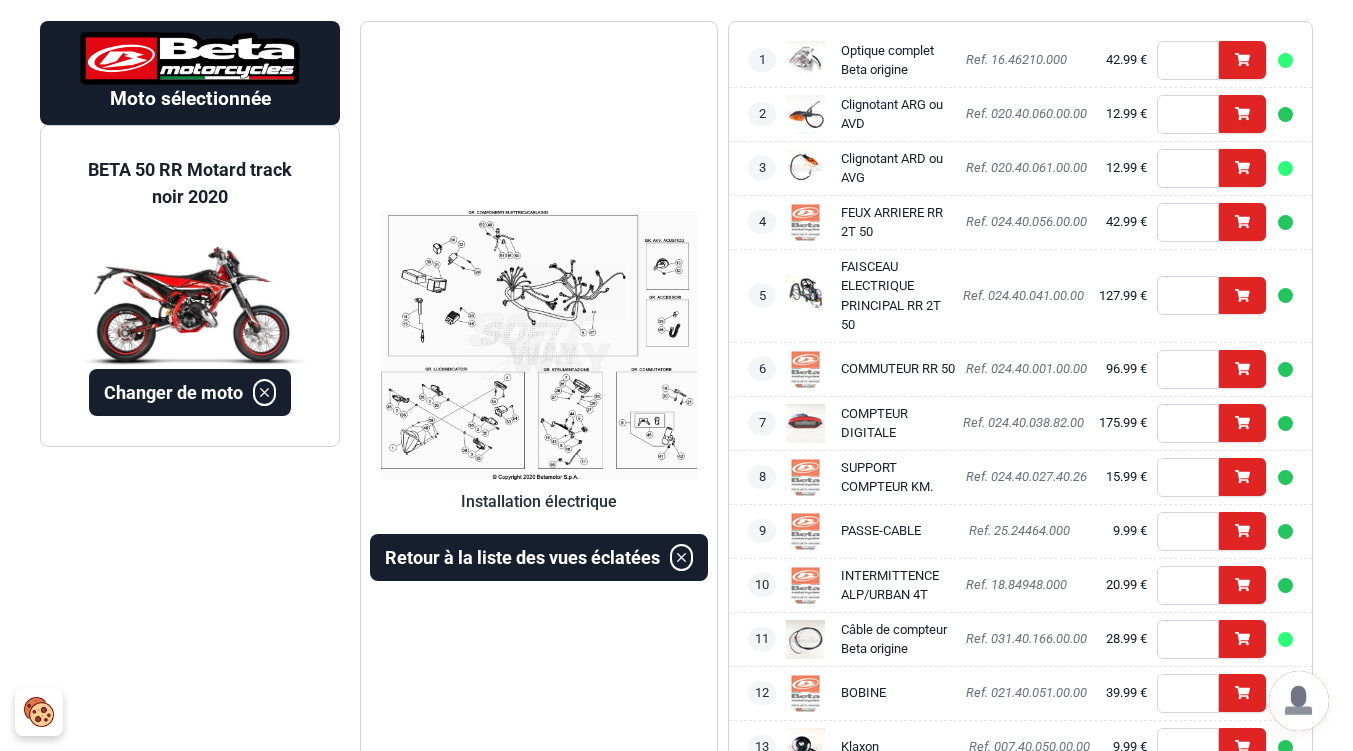 click at bounding box center [539, 346] 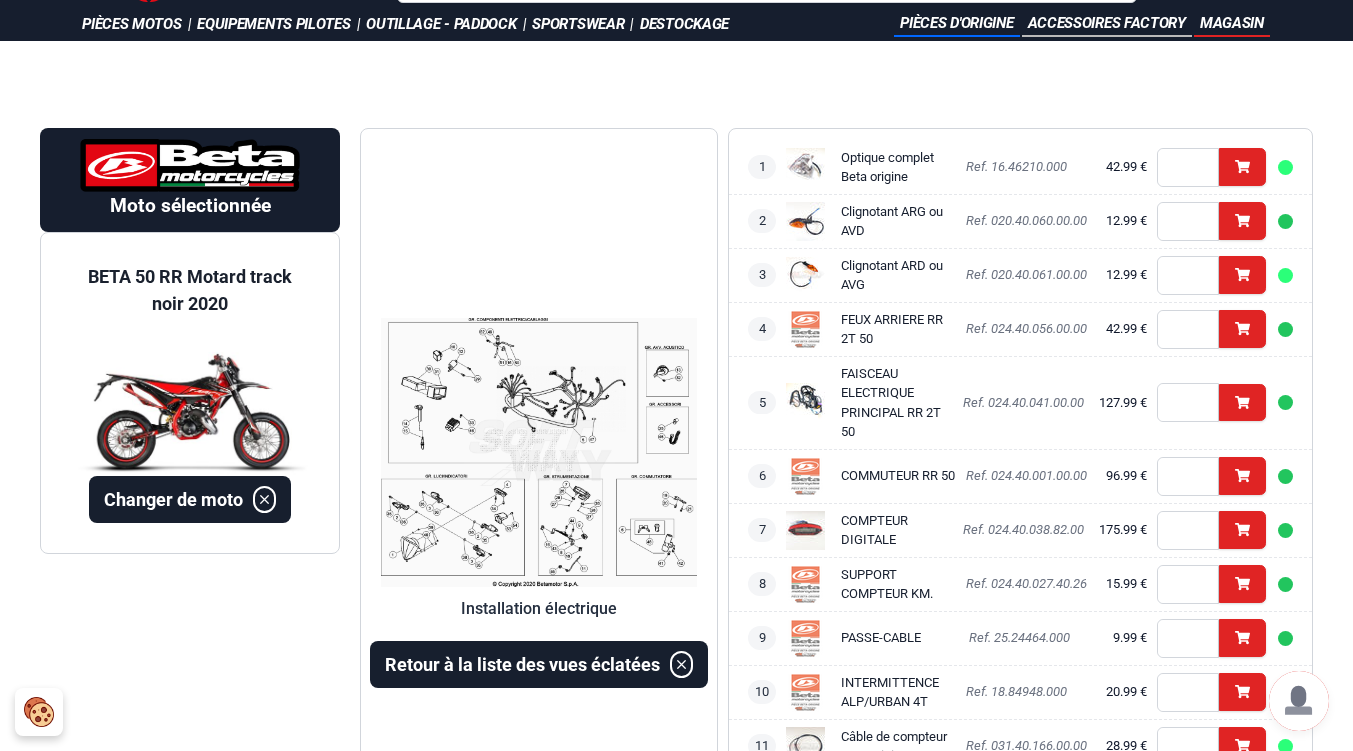 scroll, scrollTop: 0, scrollLeft: 0, axis: both 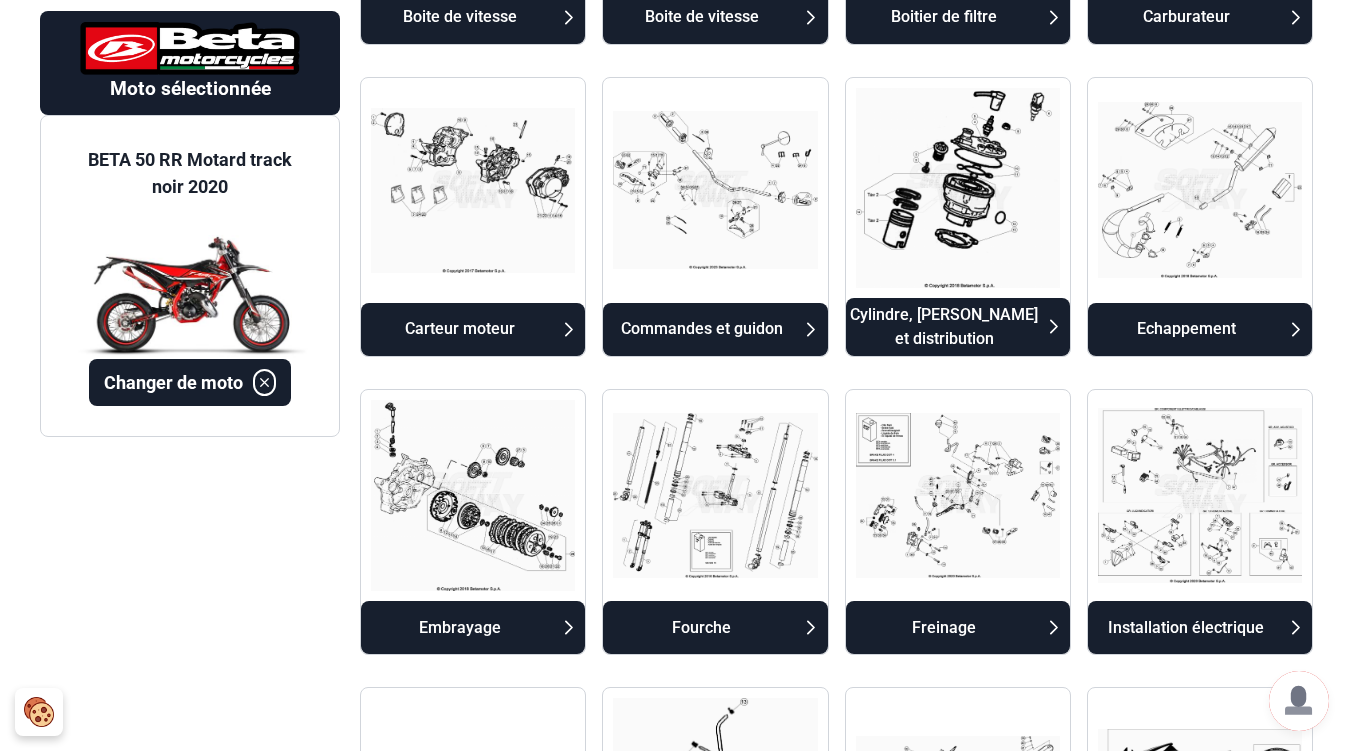 click on "Commandes et guidon" at bounding box center [701, 329] 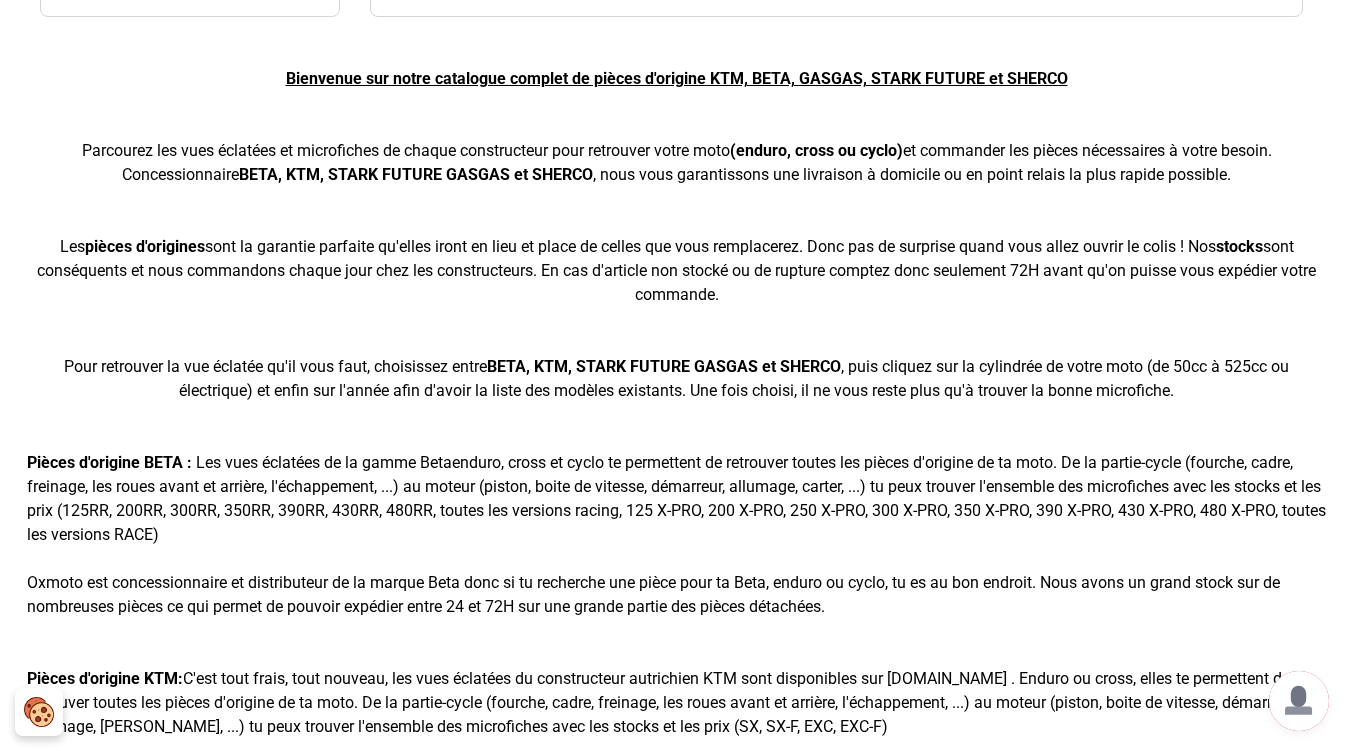 scroll, scrollTop: 192, scrollLeft: 0, axis: vertical 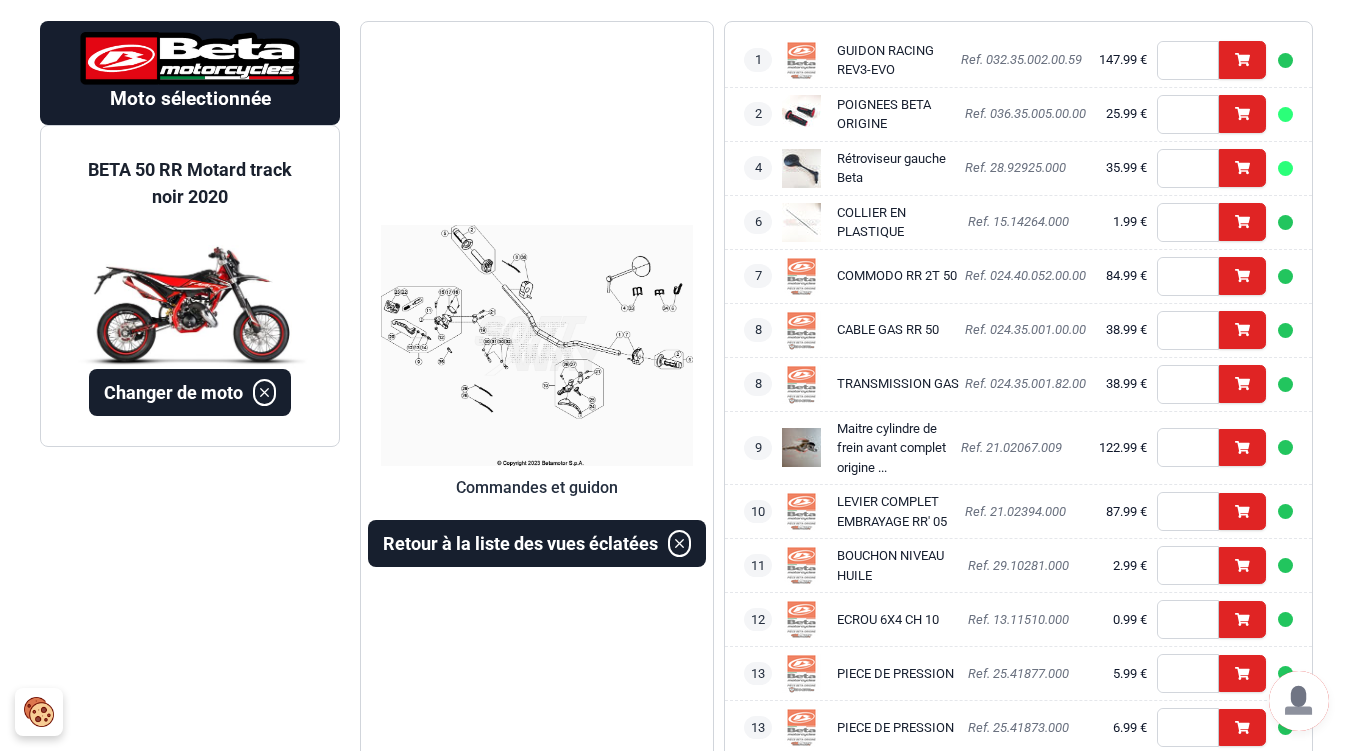 click at bounding box center (537, 345) 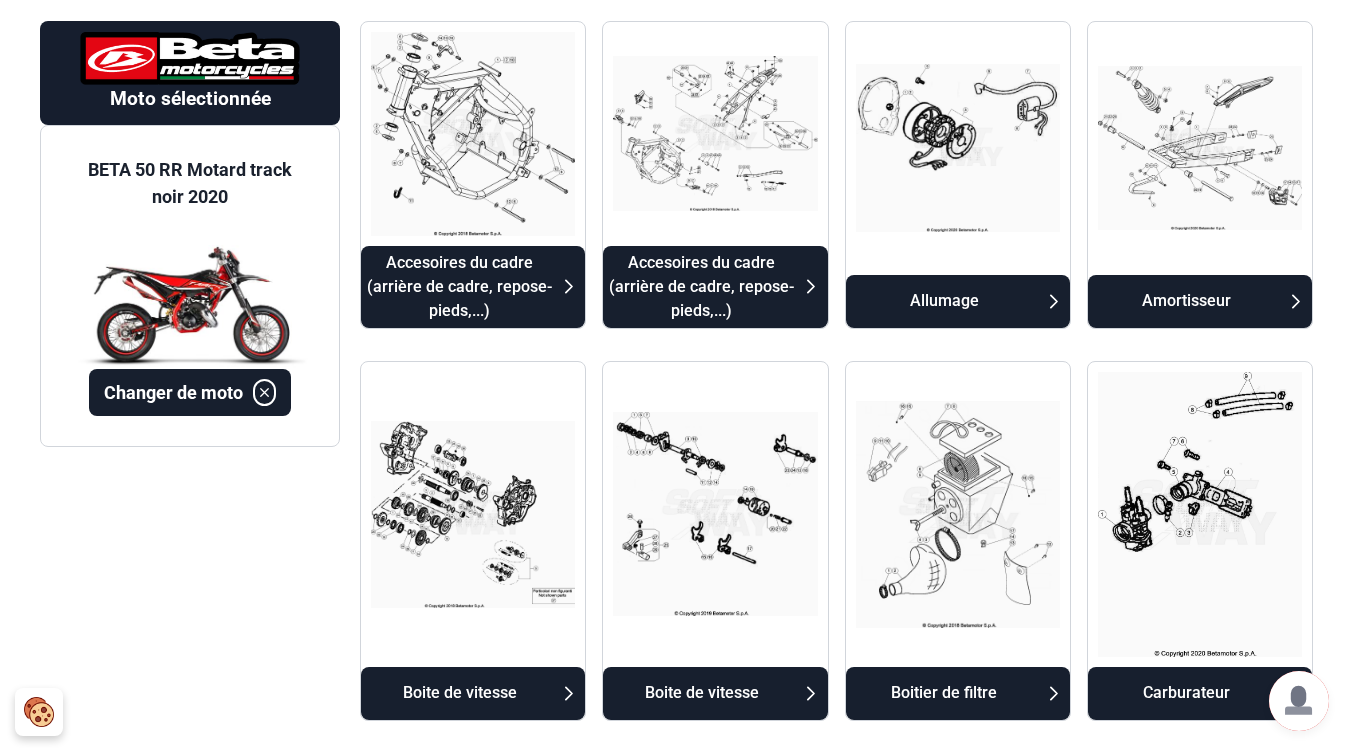 scroll, scrollTop: 92, scrollLeft: 0, axis: vertical 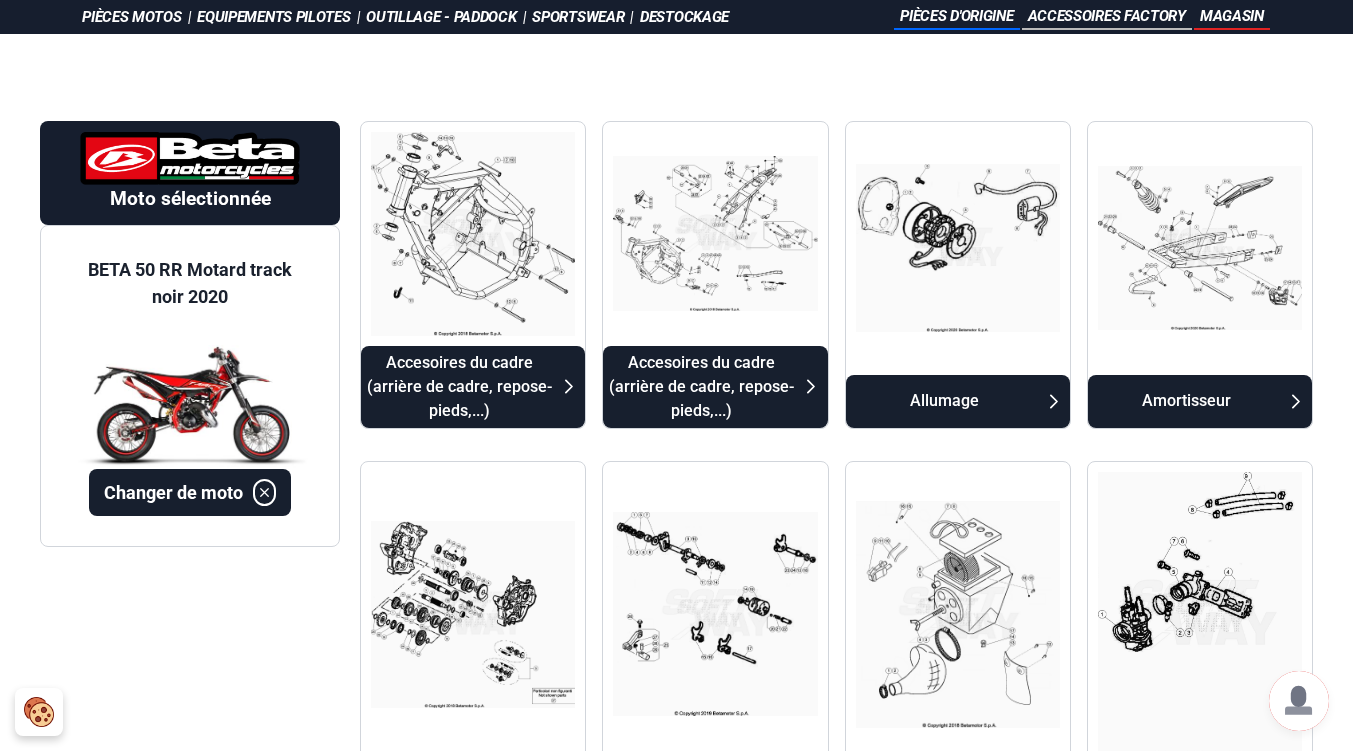 drag, startPoint x: 954, startPoint y: 399, endPoint x: 791, endPoint y: 121, distance: 322.26233 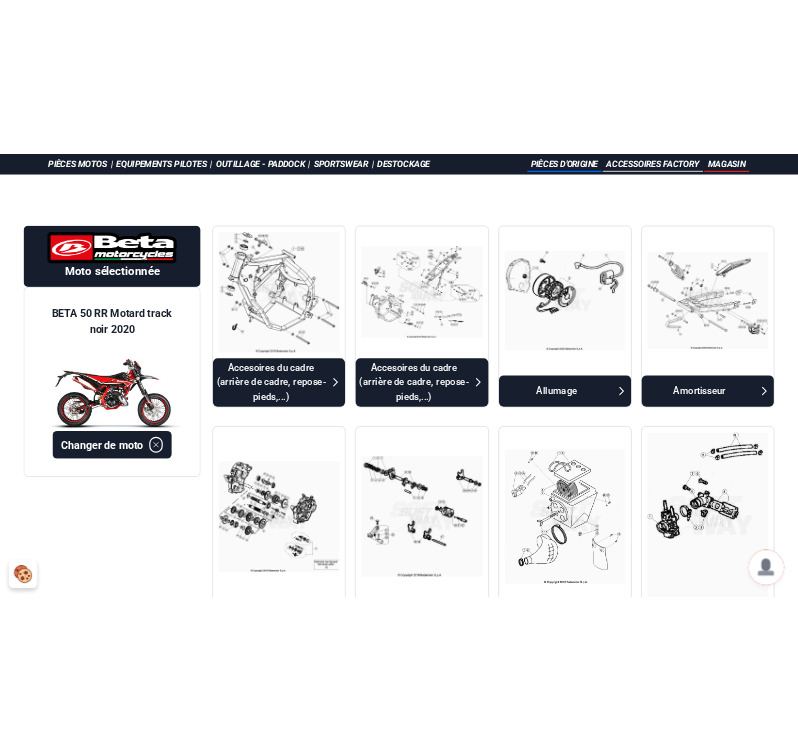 scroll, scrollTop: 97, scrollLeft: 0, axis: vertical 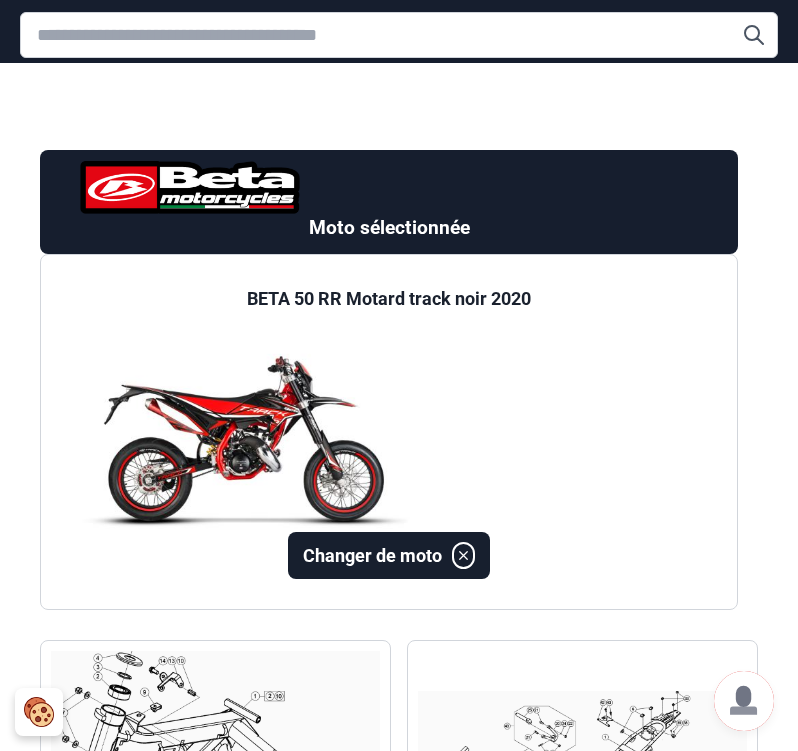 click at bounding box center (389, 432) 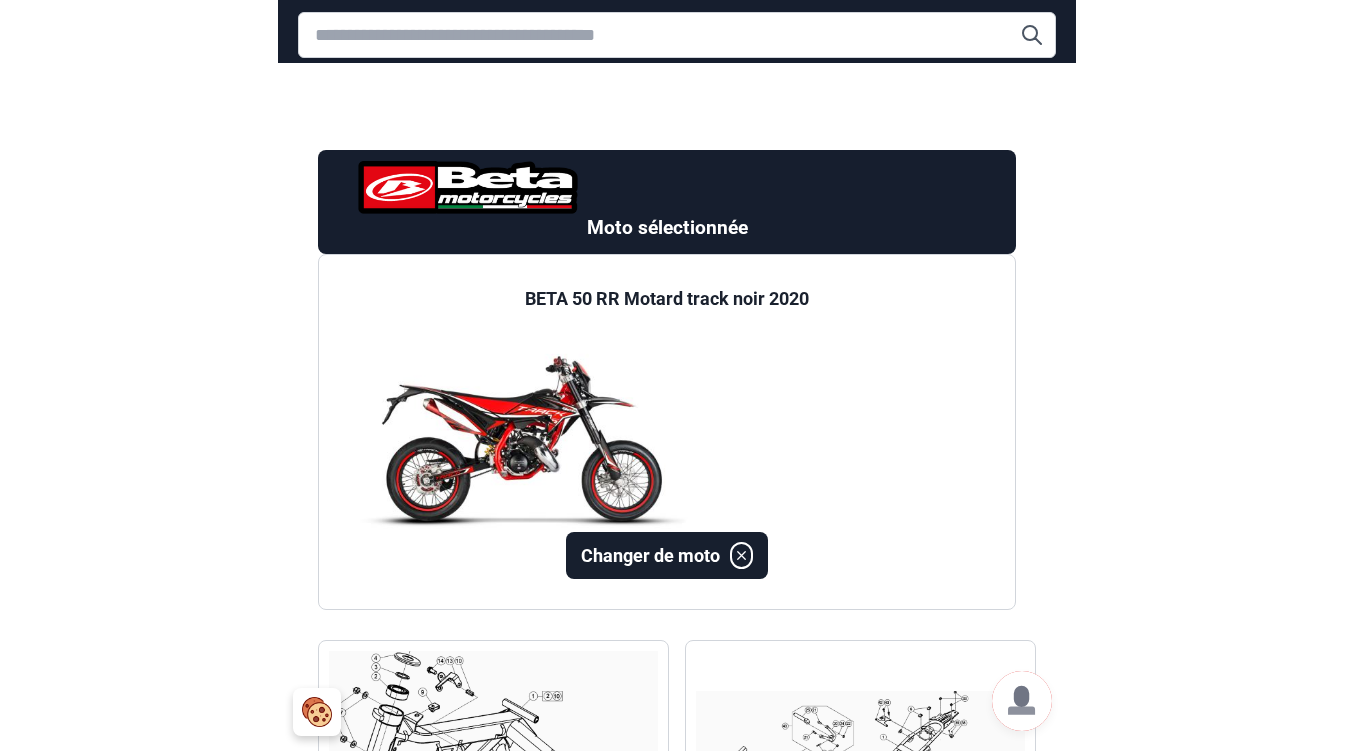 scroll, scrollTop: 92, scrollLeft: 0, axis: vertical 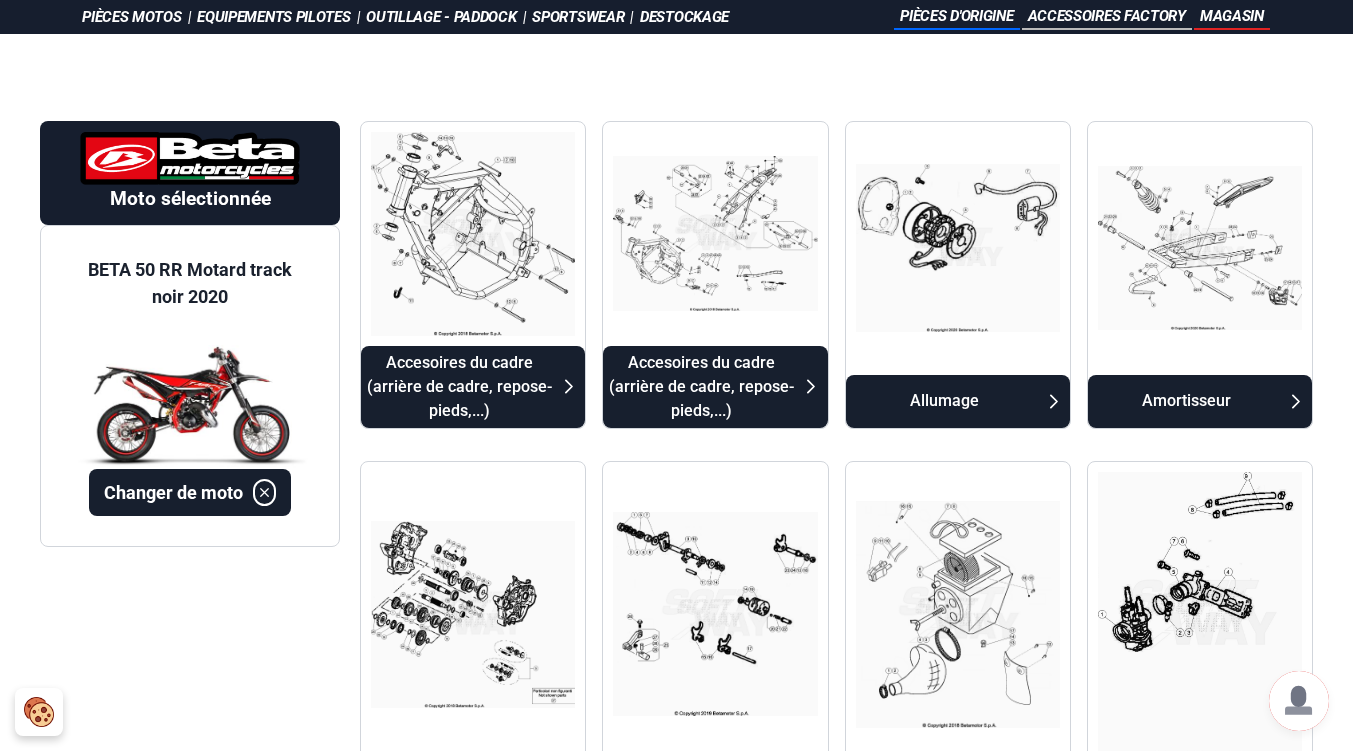 click on "Accesoires du cadre (arrière de cadre, repose-pieds,...)" at bounding box center [459, 387] 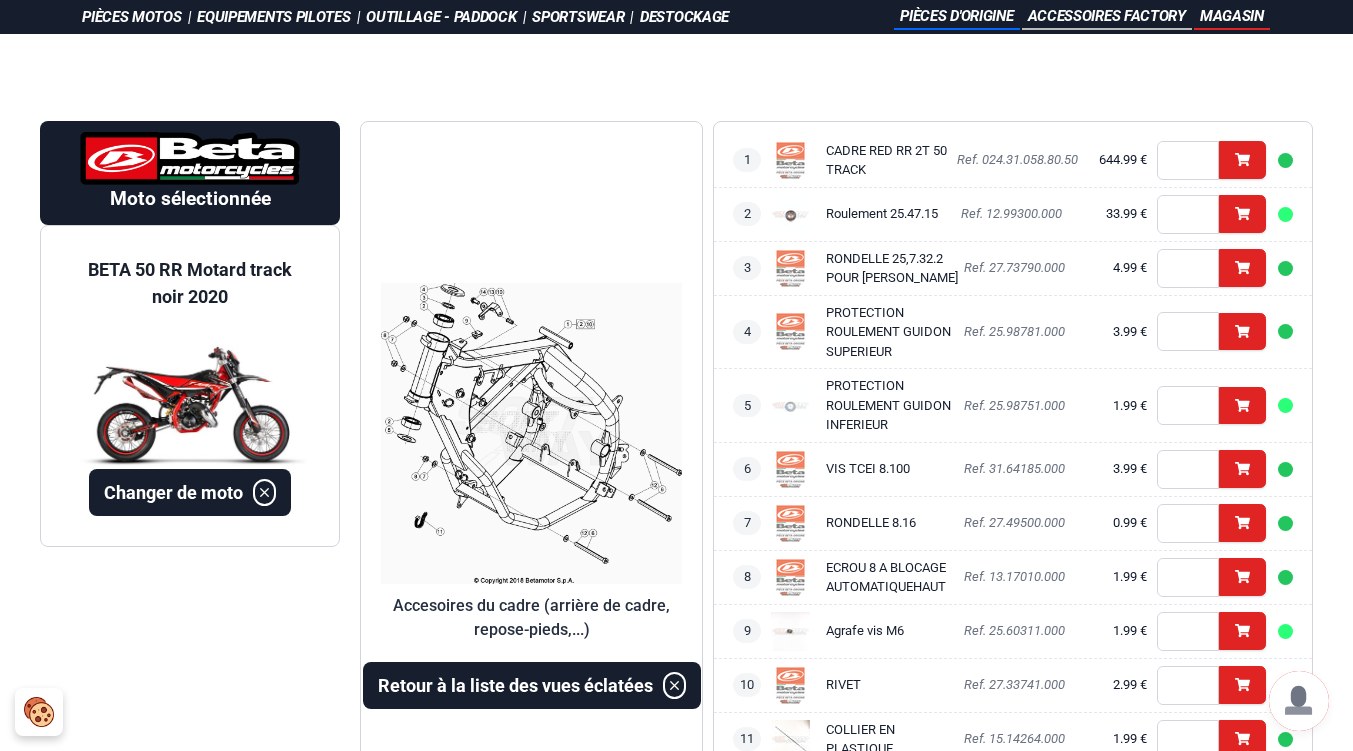 scroll, scrollTop: 0, scrollLeft: 0, axis: both 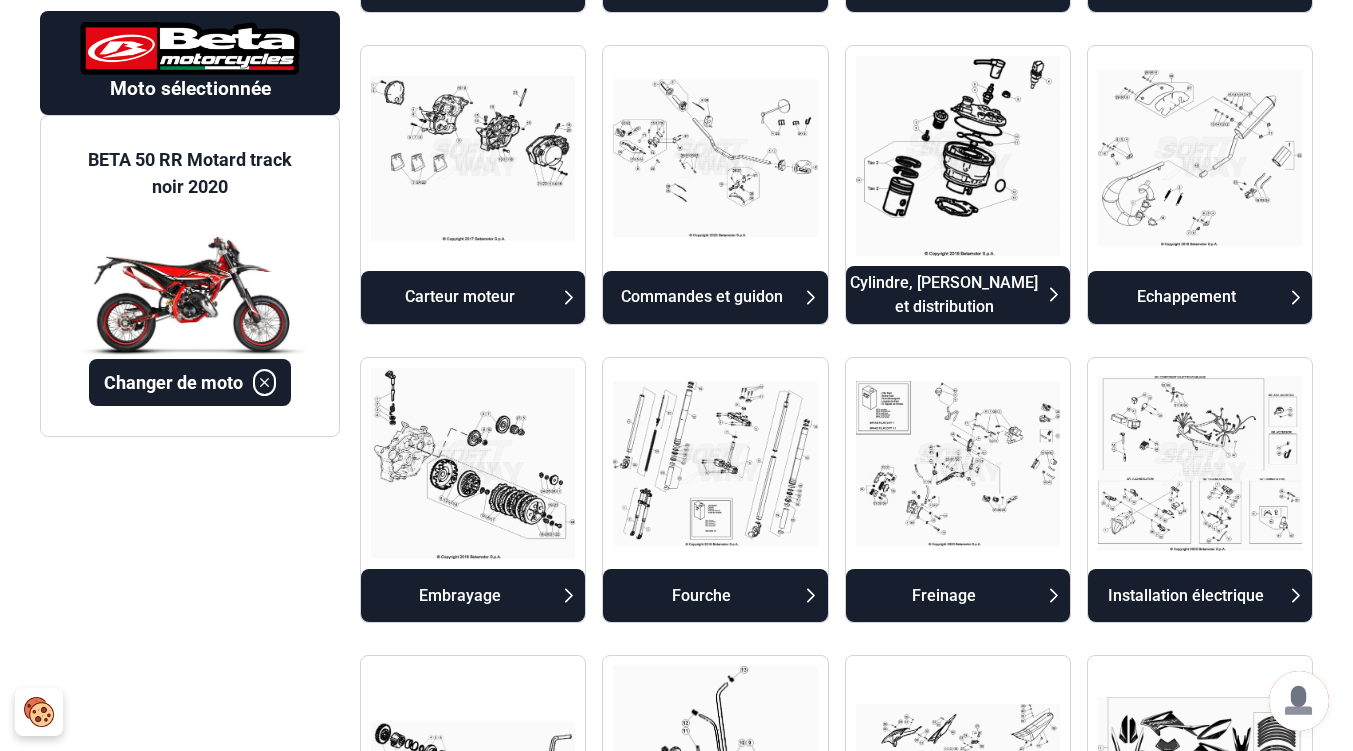 click on "Installation électrique" at bounding box center (1186, 596) 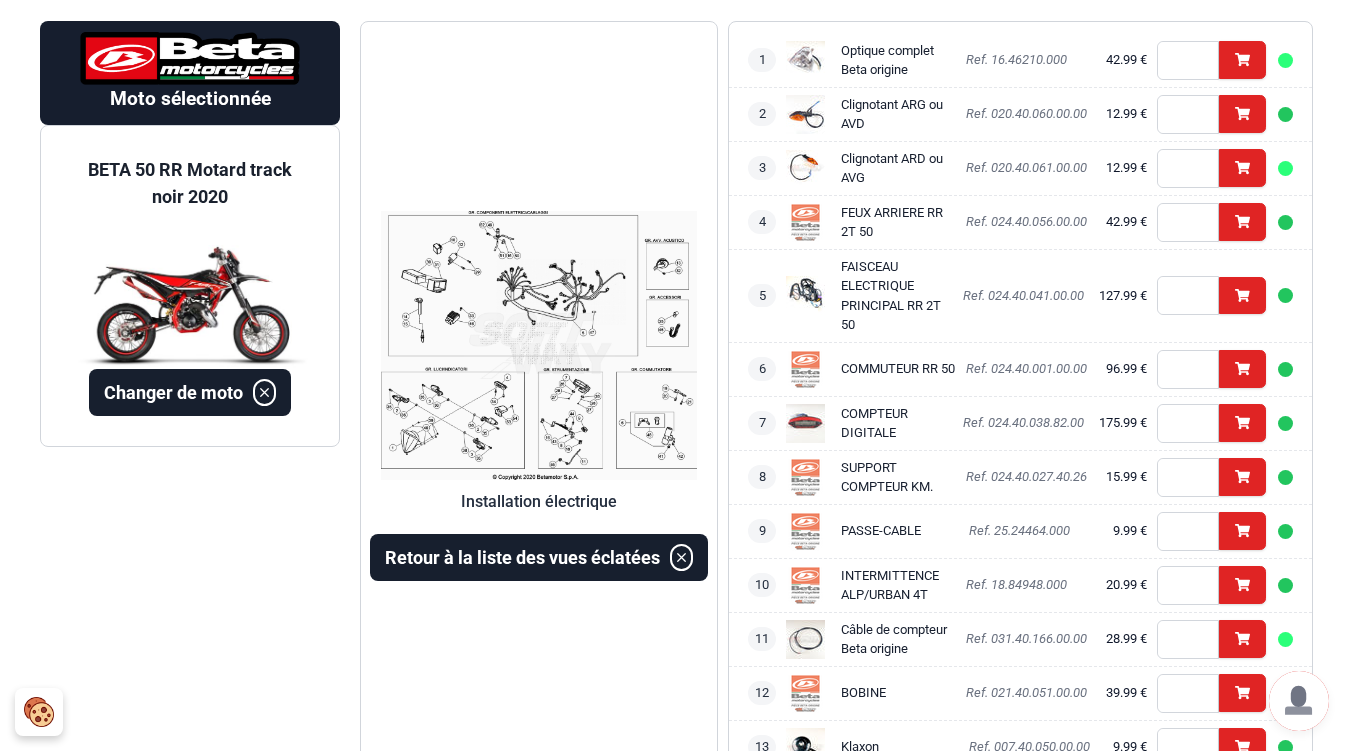 click at bounding box center (539, 346) 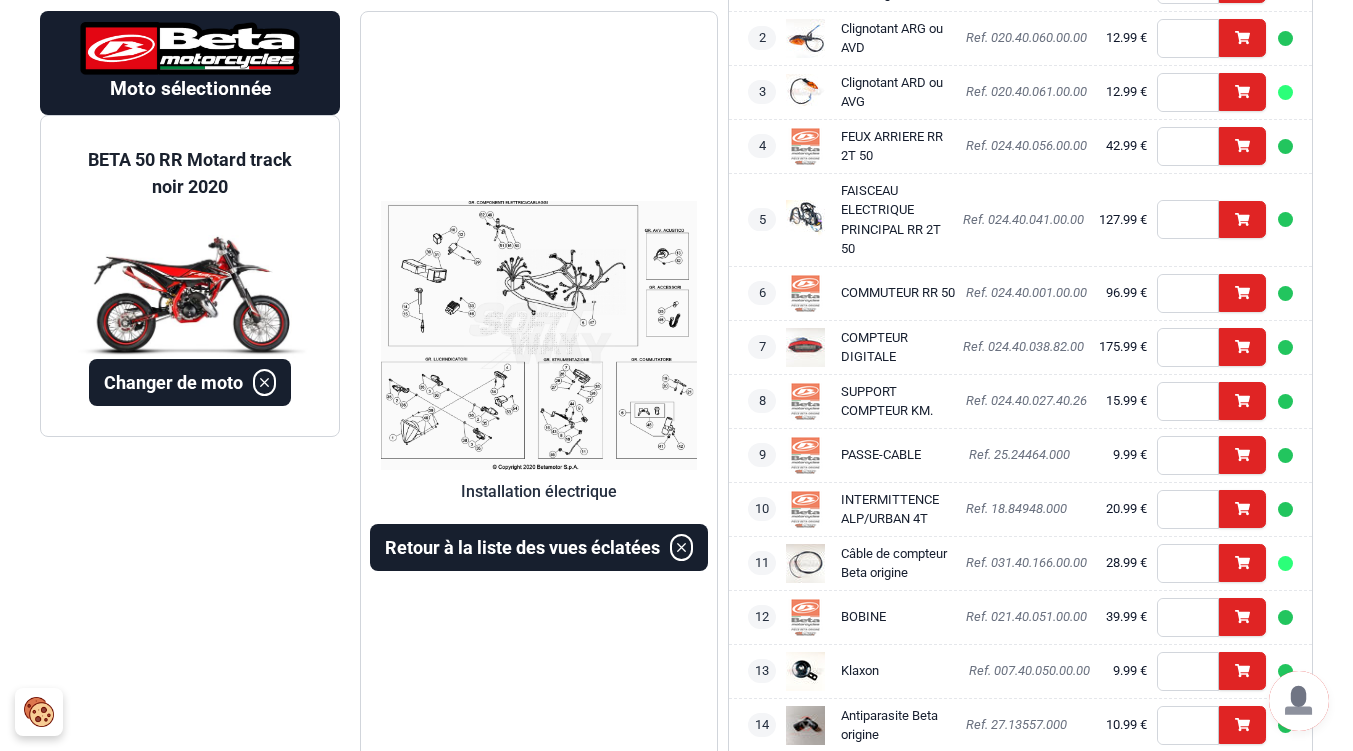 scroll, scrollTop: 292, scrollLeft: 0, axis: vertical 